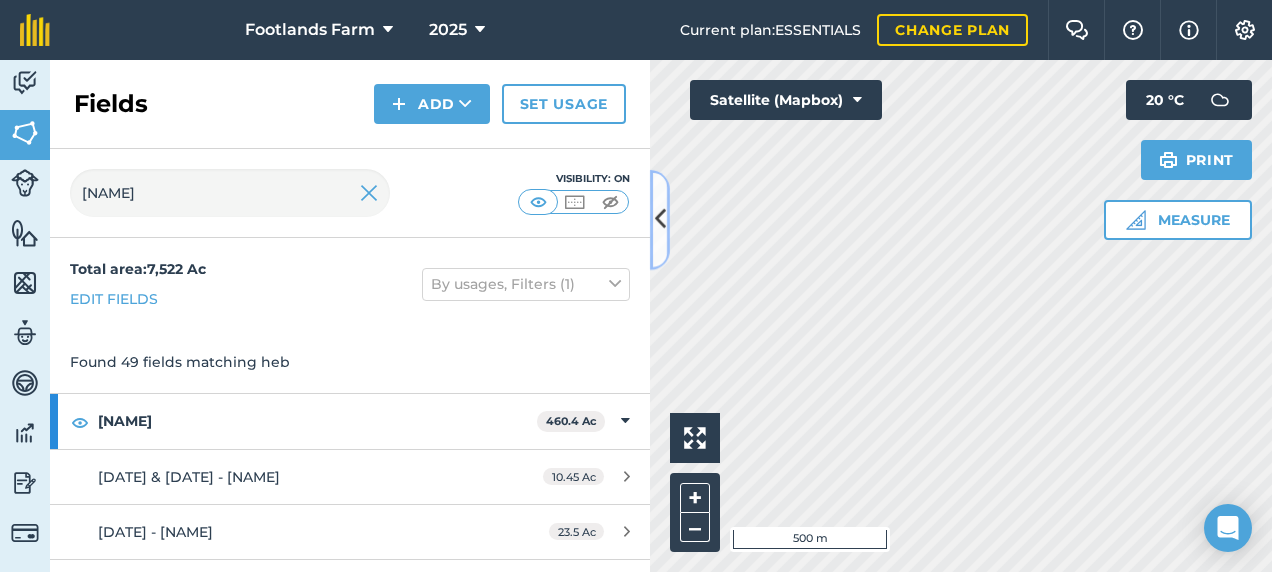 scroll, scrollTop: 0, scrollLeft: 0, axis: both 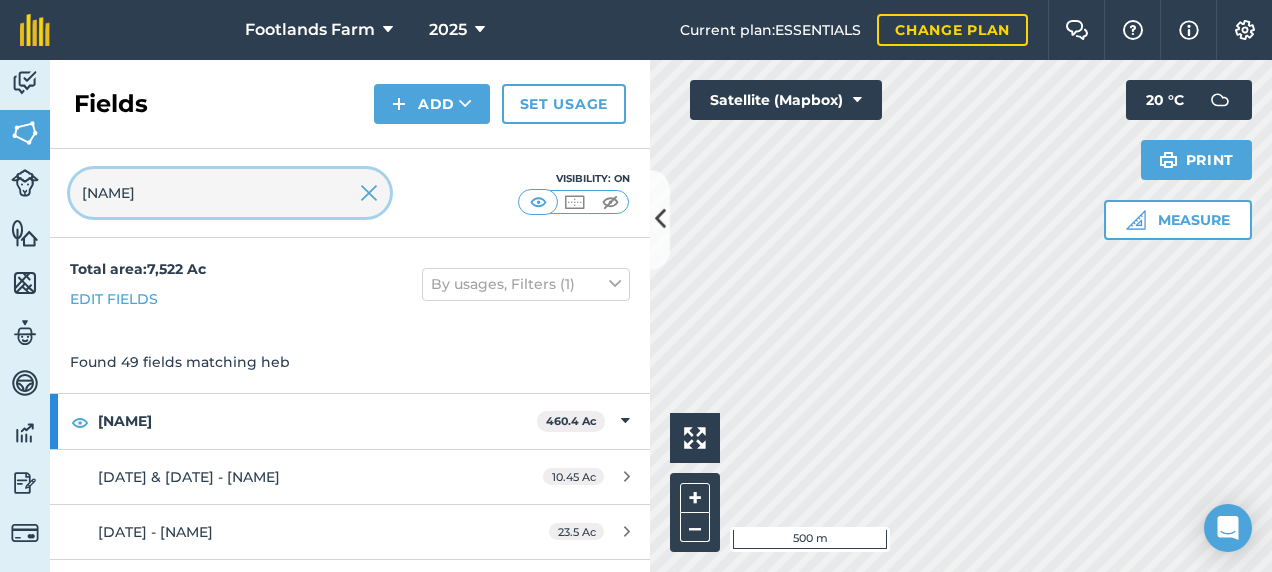 click on "[NAME]" at bounding box center (230, 193) 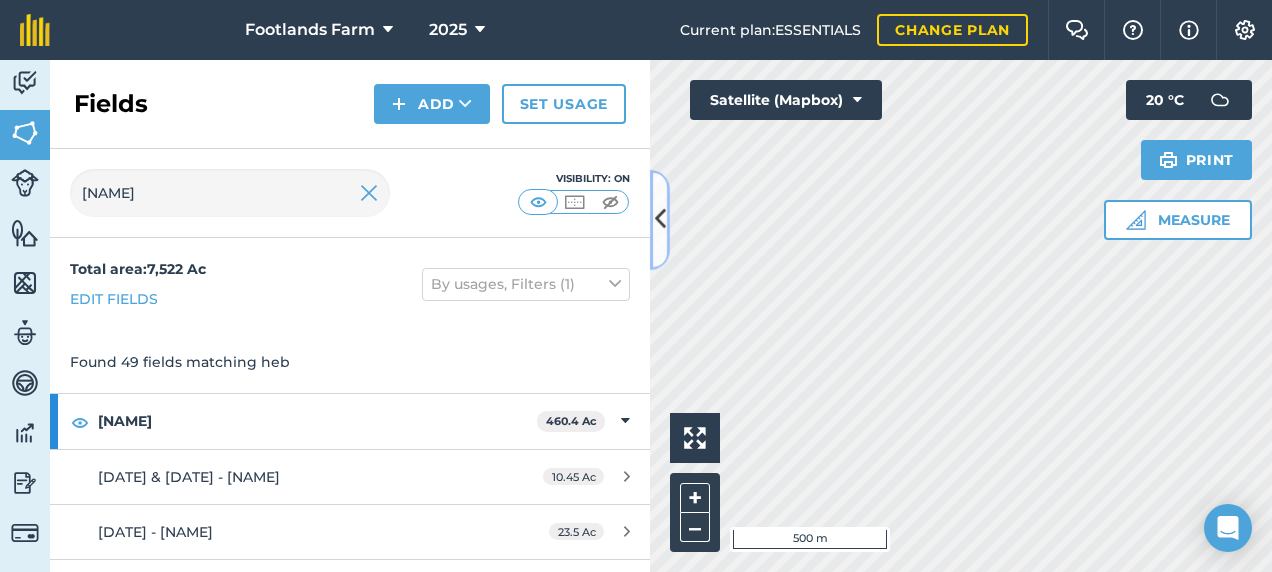 click at bounding box center (660, 219) 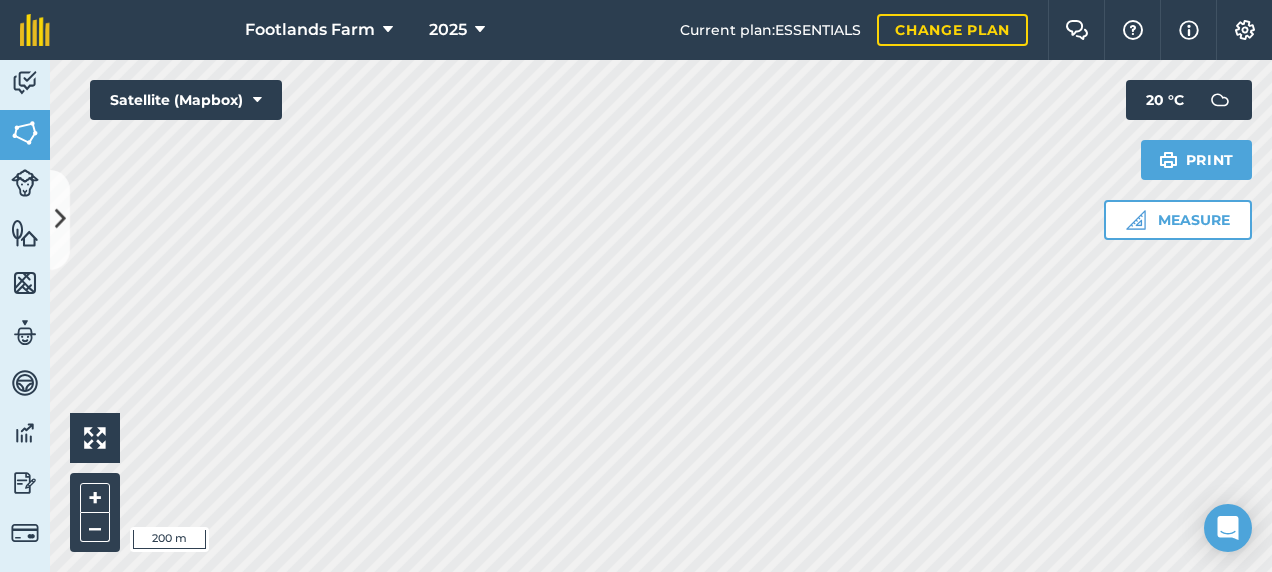 click on "Footlands Farm 2025 Current plan : ESSENTIALS Change plan Farm Chat Help Info Settings Footlands Farm - 2025 Printed on 01/08/2025 Field usages No usage set Bagnell Farm C Bowditch D & P Yeatmans D Foot D Redwood E B Holloway Ed & James Bowditch Footlands Farm Frogmary Hillcombe Farm Partners J Maslin J Turvill K White M Case M Cox M Voss Marks Barn Martin Clunes Mr & Mrs Hooper / Paul Richards N Bacon P Chick Paul Crabb Peckmoor Farming (Barbers) R Bugler R Hebditch R Morris R Parry - Jones R Pym S & P Godfrey S Broadway S Hyslop S Turner W E Tayler Wyke Farm Feature types Trees Water Activity Fields Livestock Features Maps Team Vehicles Data Reporting Billing Tutorials Tutorials Fields Add Set usage heb Visibility: On Total area : 7,522 Ac Edit fields By usages, Filters (1) Found 49 fields matching heb R Hebditch 460.4 Ac [DATE] & [DATE] - R Hebditch 10.45 Ac [DATE] - R Hebditch 23.5 Ac [DATE] - R Hebditch 3.234 Ac [DATE] - R Hebditch 2.648 Ac" at bounding box center [636, 286] 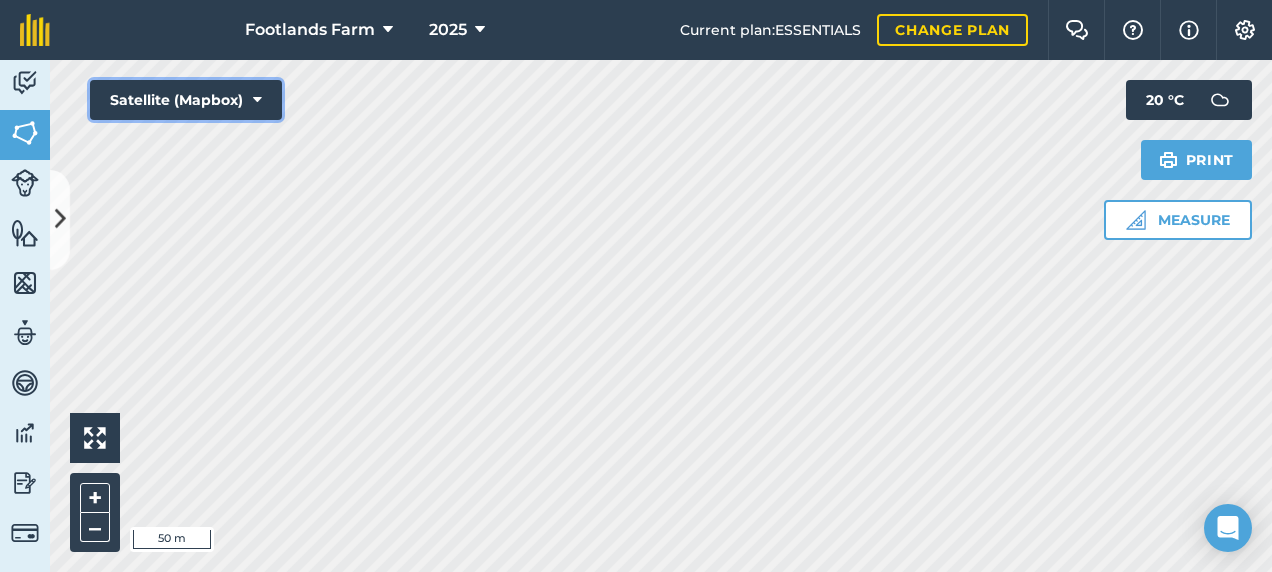 click on "Satellite (Mapbox)" at bounding box center [186, 100] 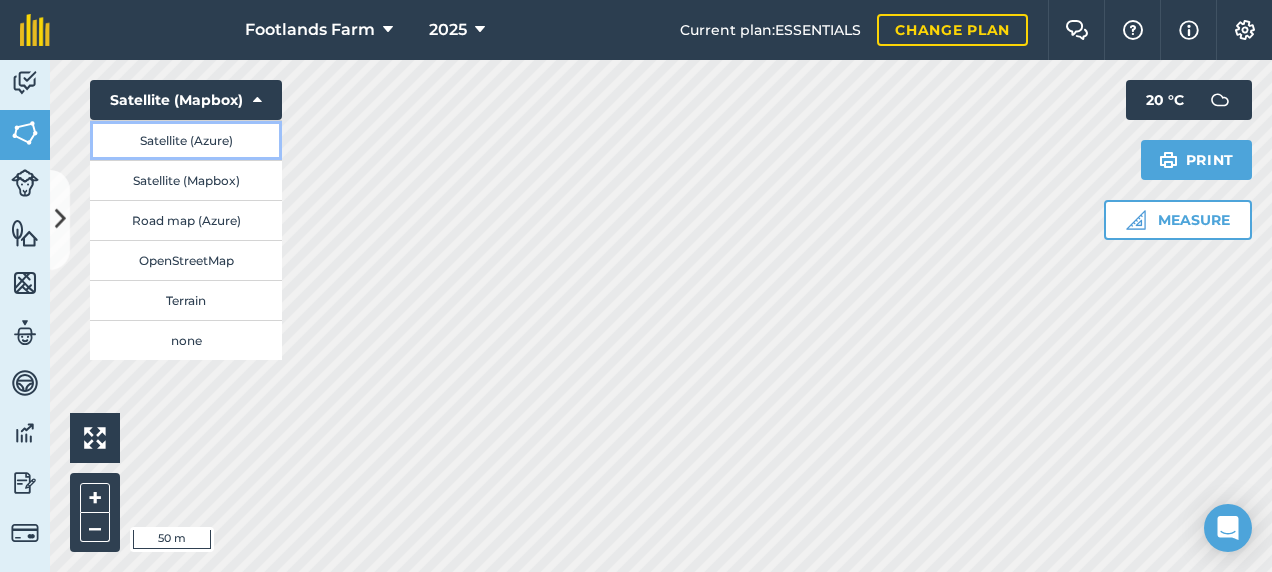 click on "Satellite (Azure)" at bounding box center [186, 140] 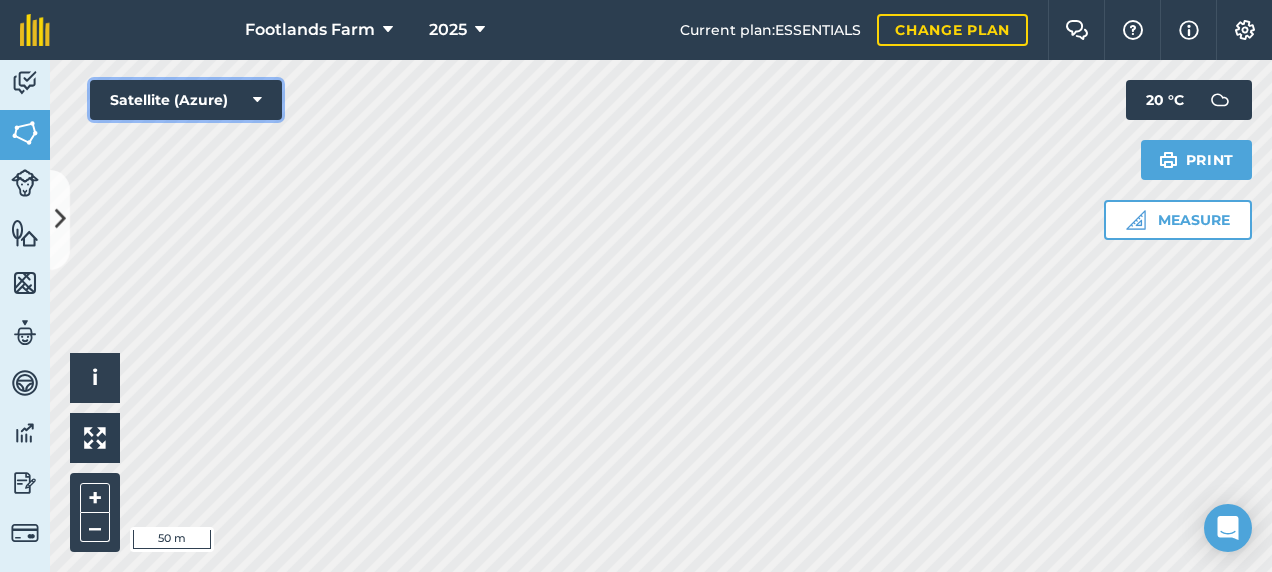 click on "Satellite (Azure)" at bounding box center (186, 100) 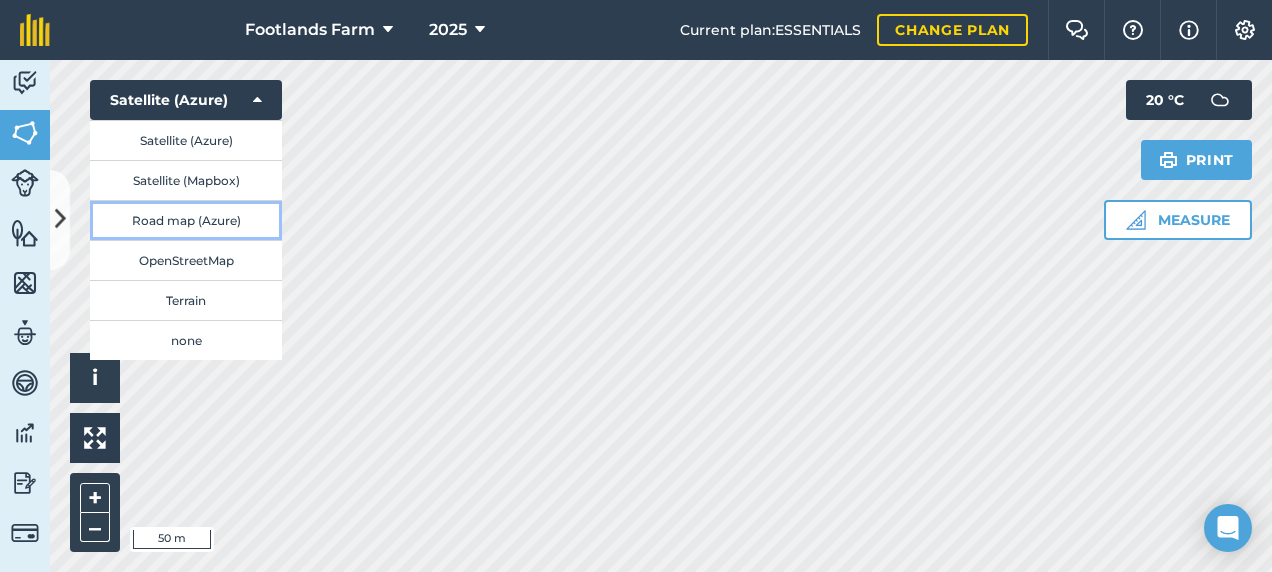 click on "Road map (Azure)" at bounding box center [186, 220] 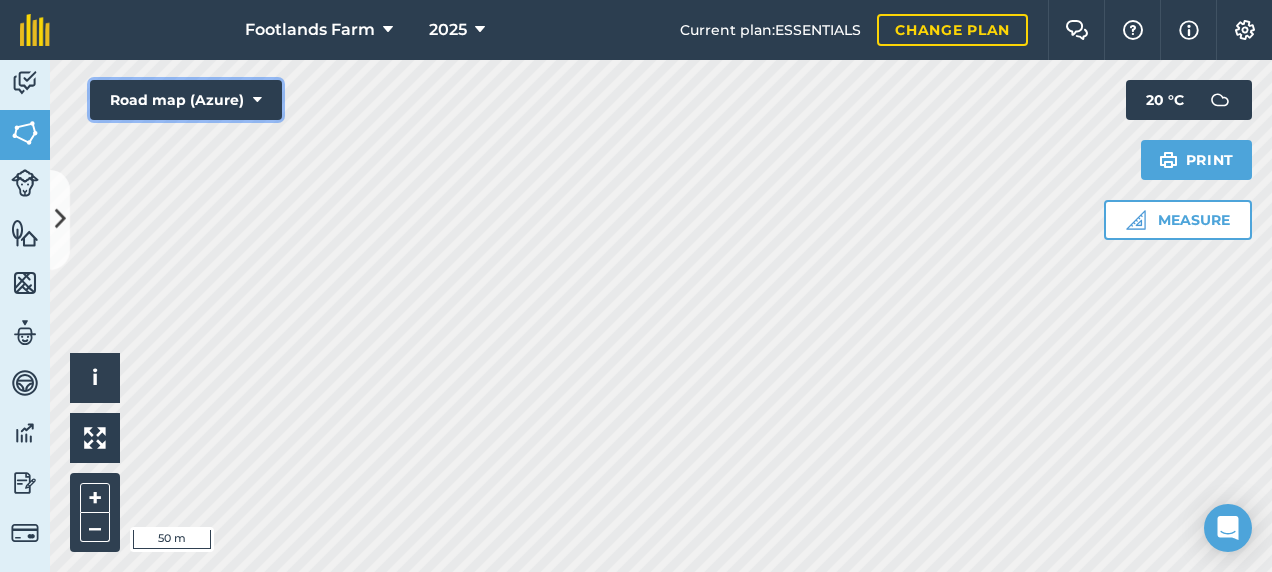 click at bounding box center (257, 100) 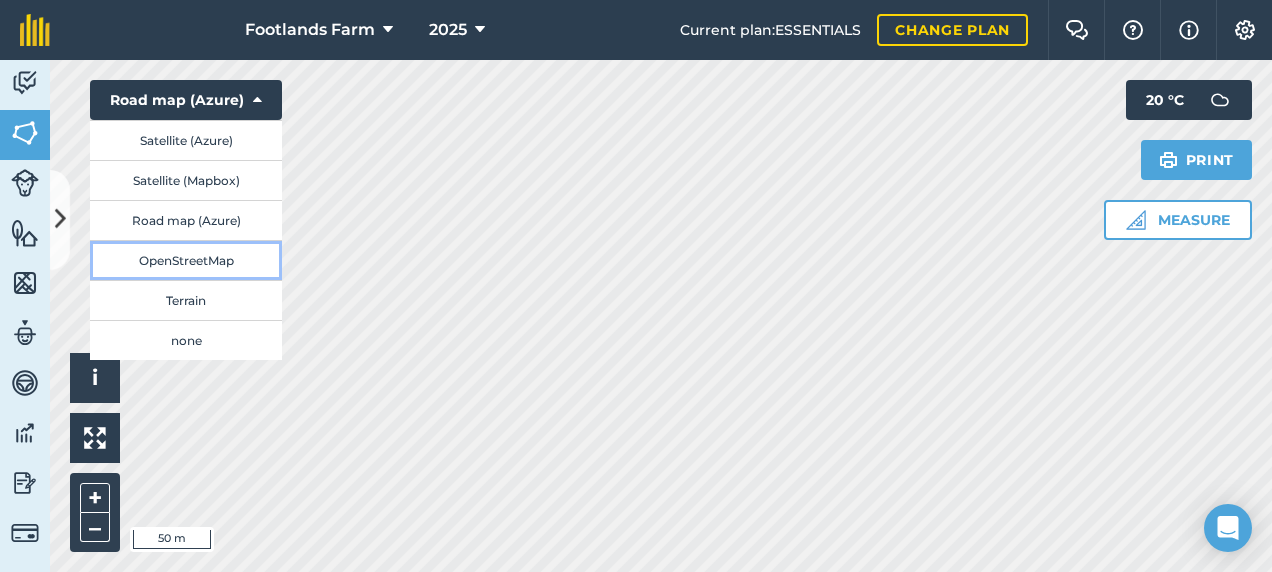 click on "OpenStreetMap" at bounding box center (186, 260) 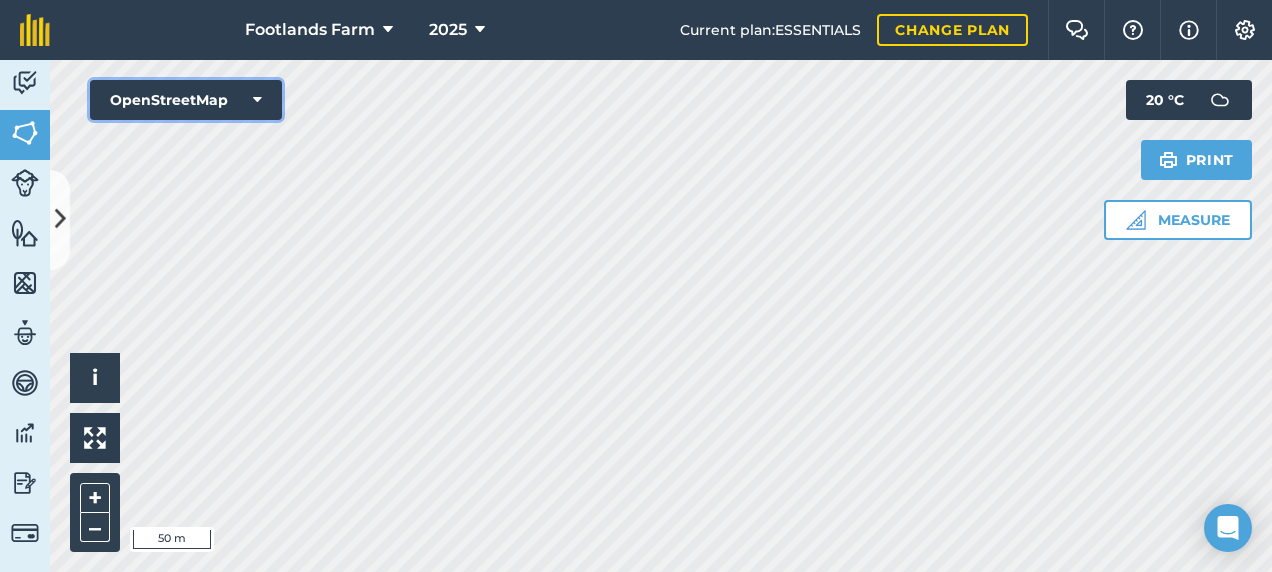 click on "OpenStreetMap" at bounding box center (186, 100) 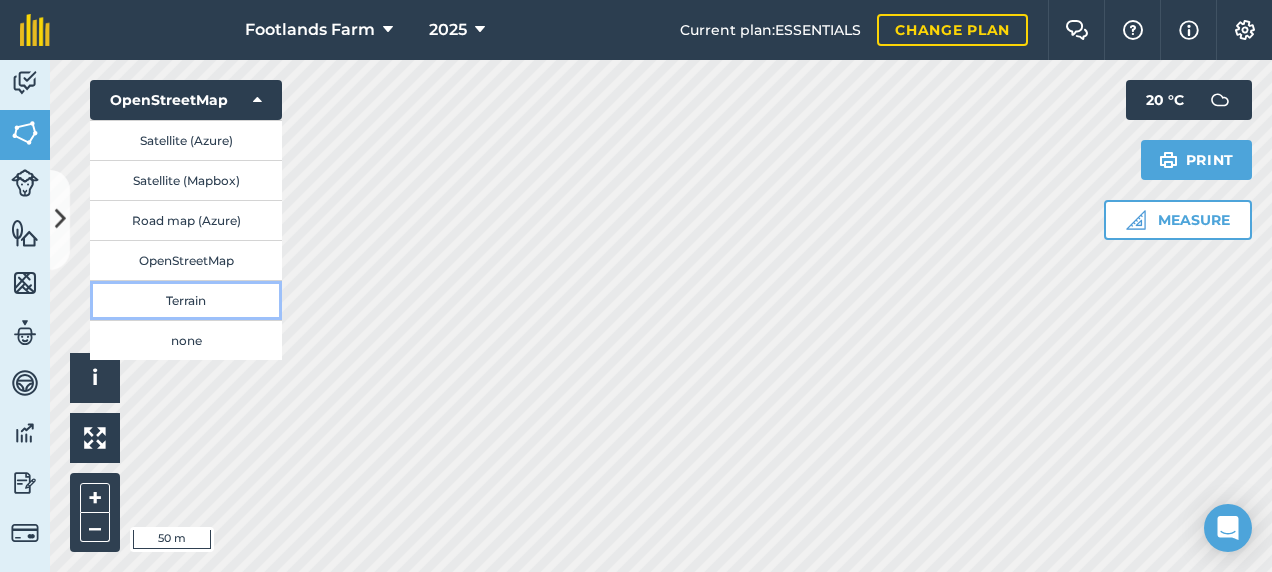 click on "Terrain" at bounding box center (186, 300) 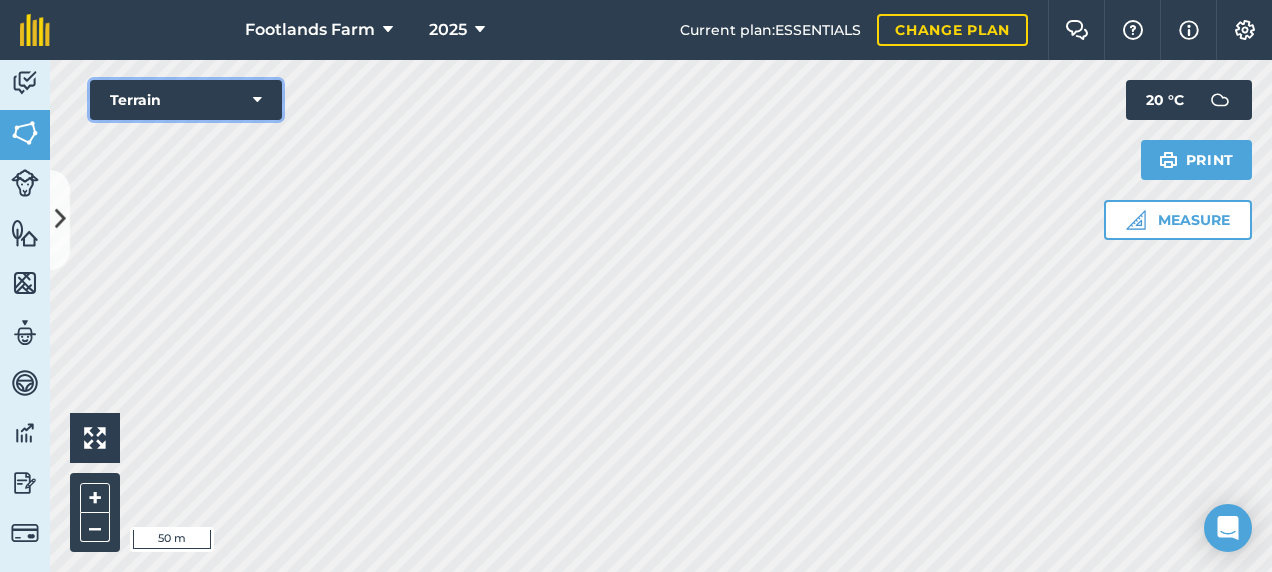click on "Terrain" at bounding box center (186, 100) 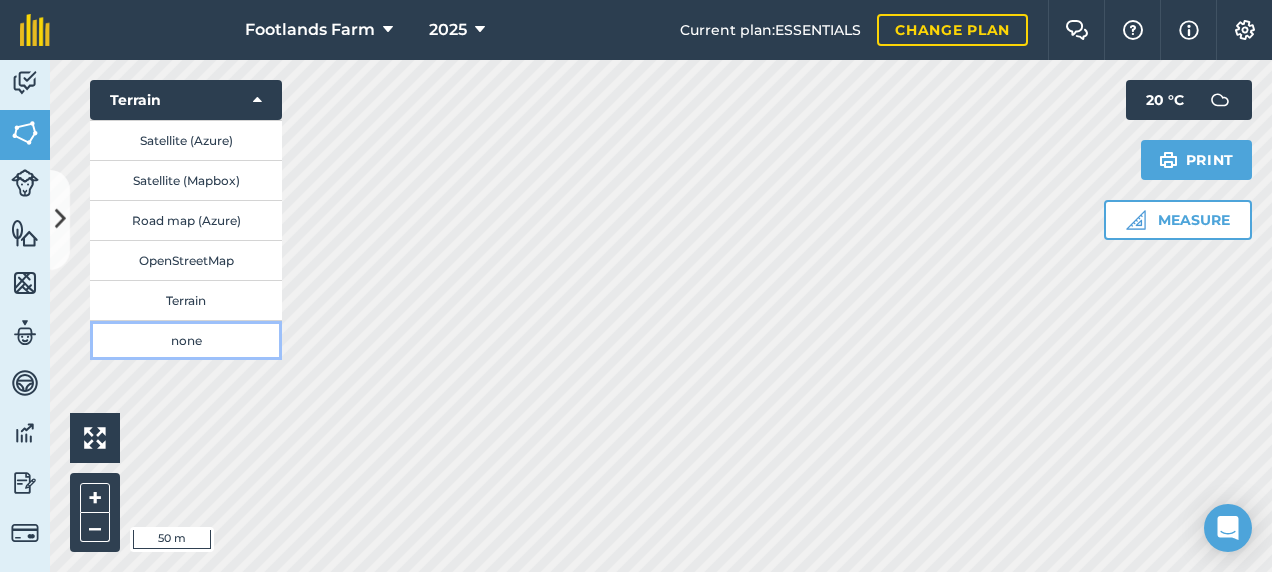 click on "none" at bounding box center (186, 340) 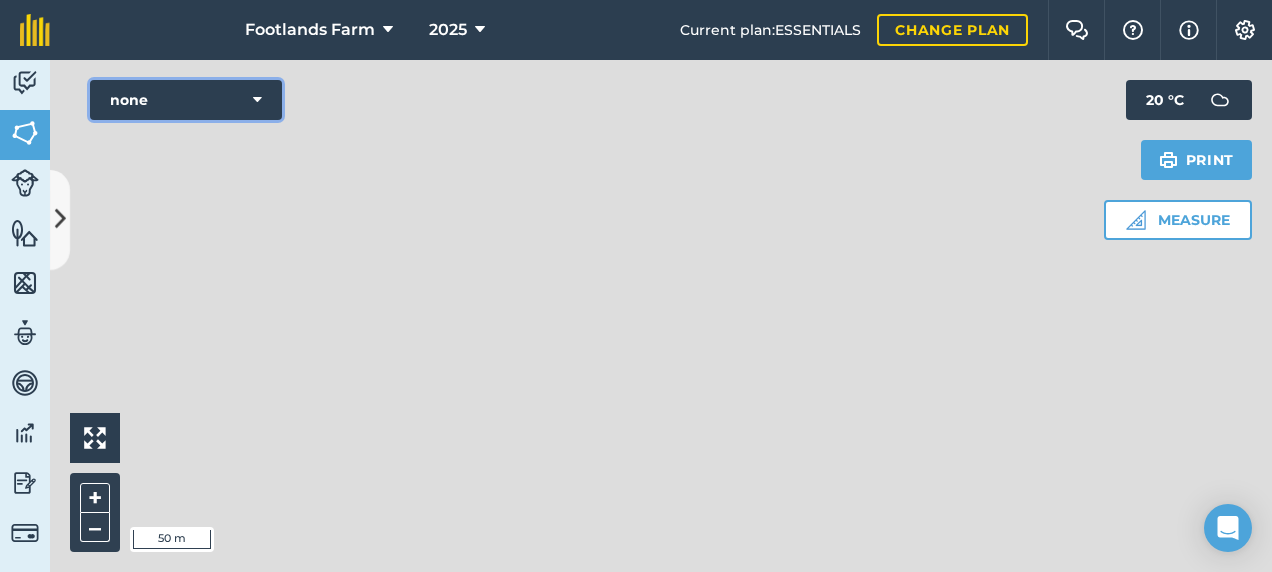click on "none" at bounding box center [186, 100] 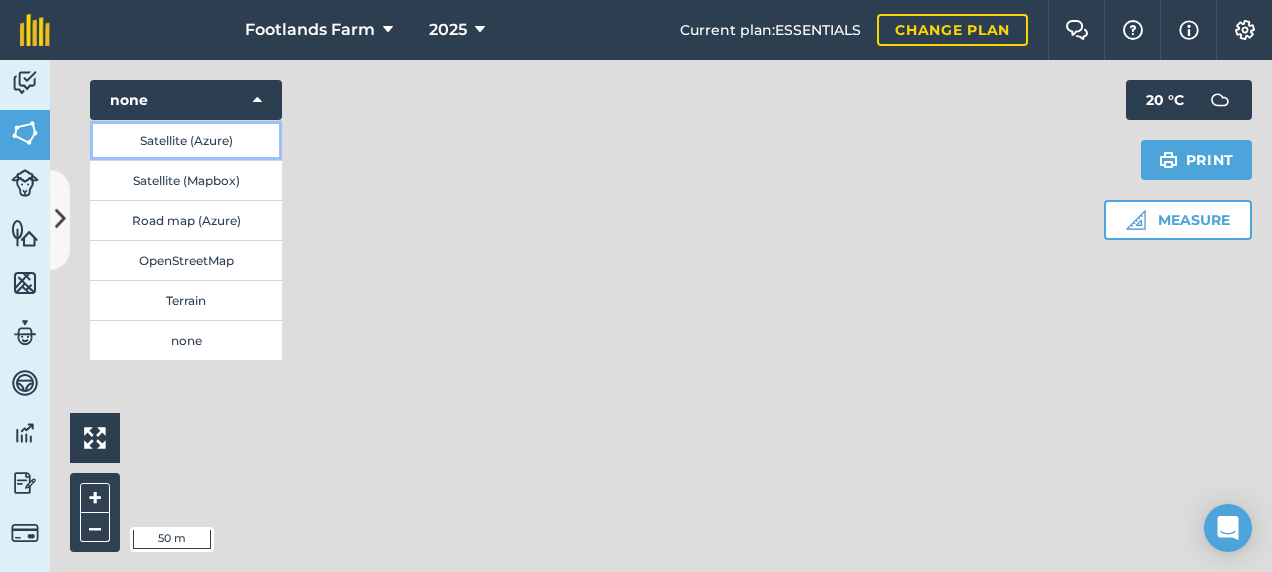 click on "Satellite (Azure)" at bounding box center [186, 140] 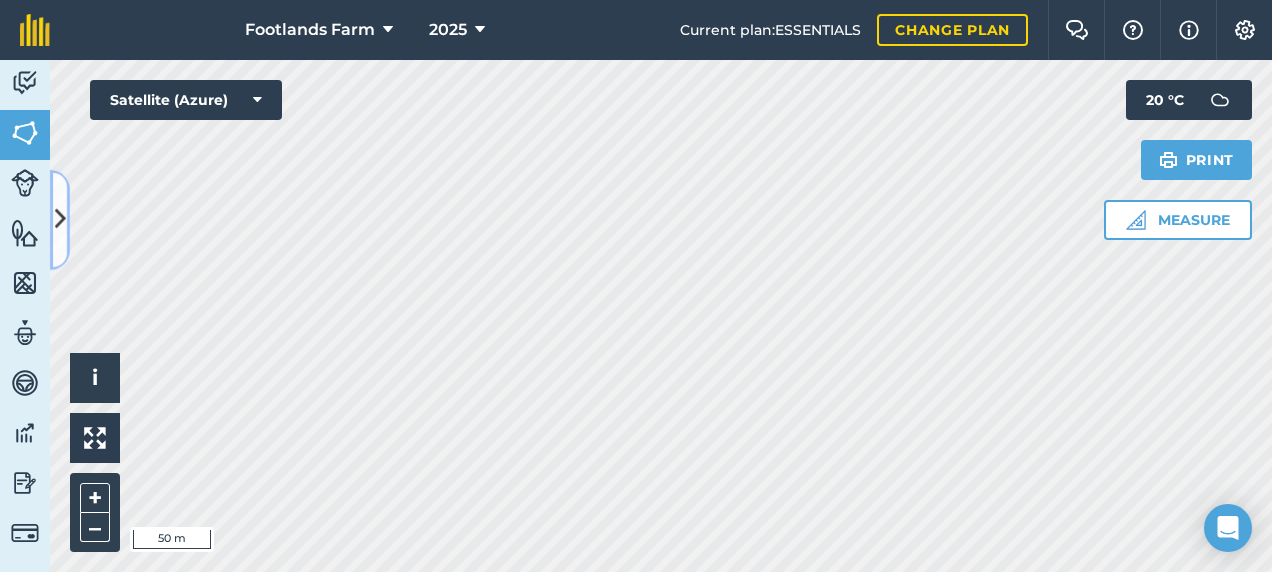 click at bounding box center [60, 219] 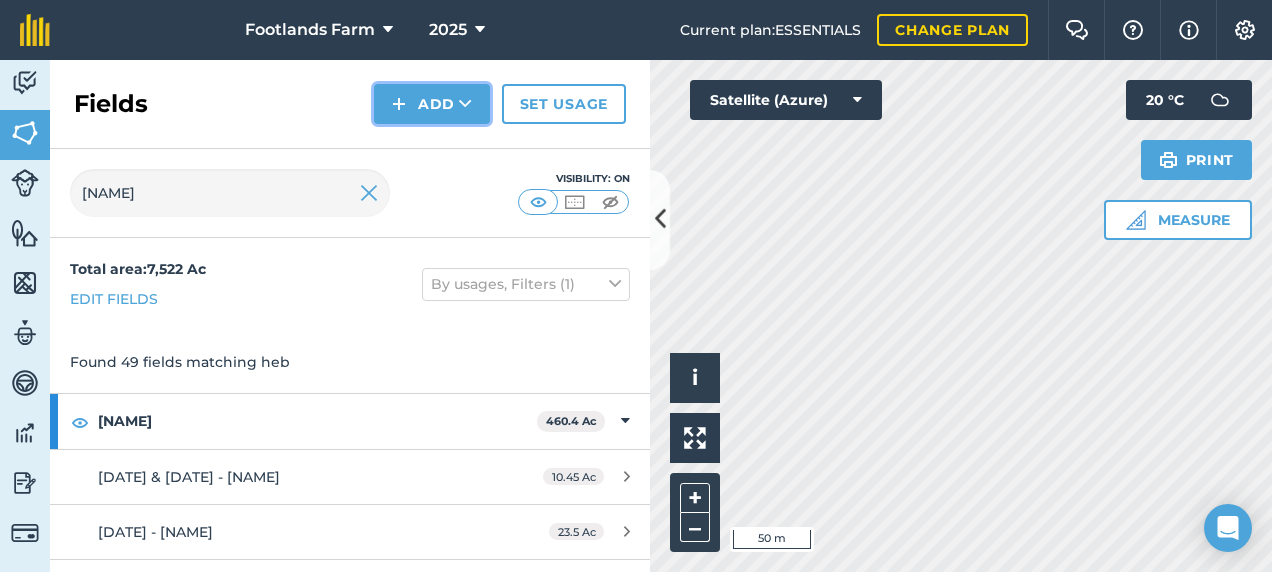 click at bounding box center (465, 104) 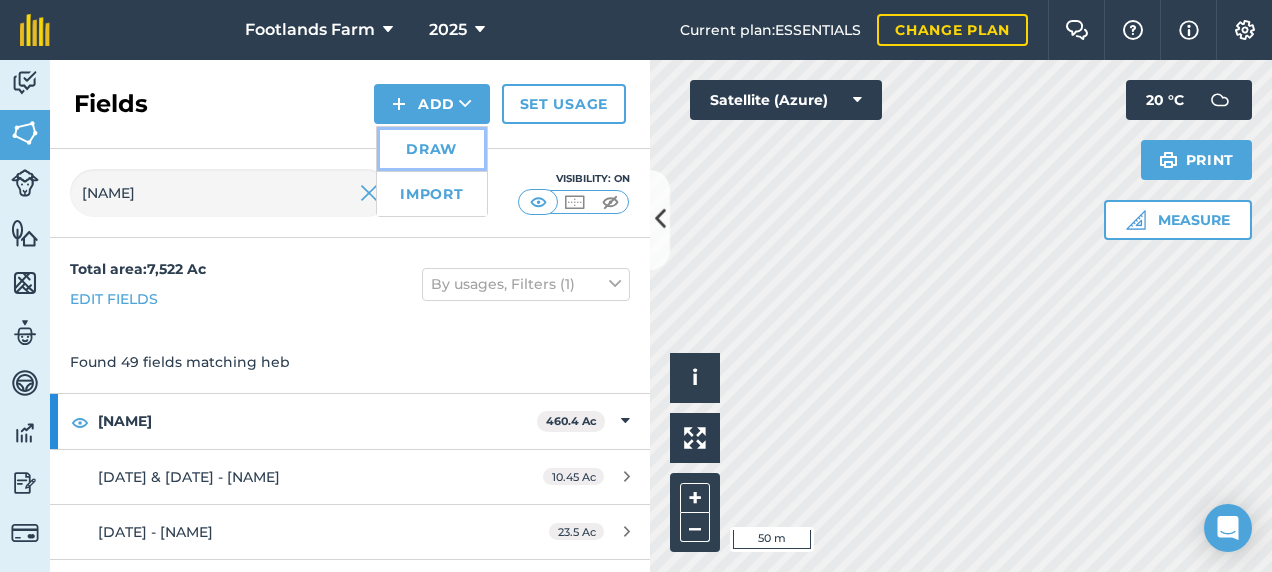 click on "Draw" at bounding box center (432, 149) 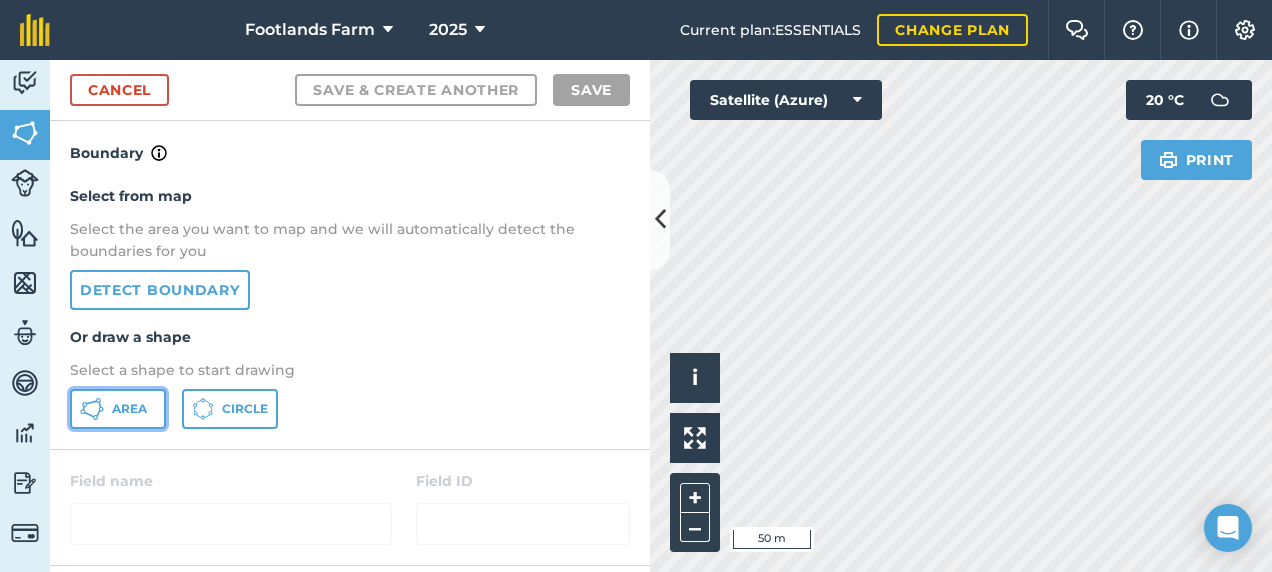 click on "Area" at bounding box center [118, 409] 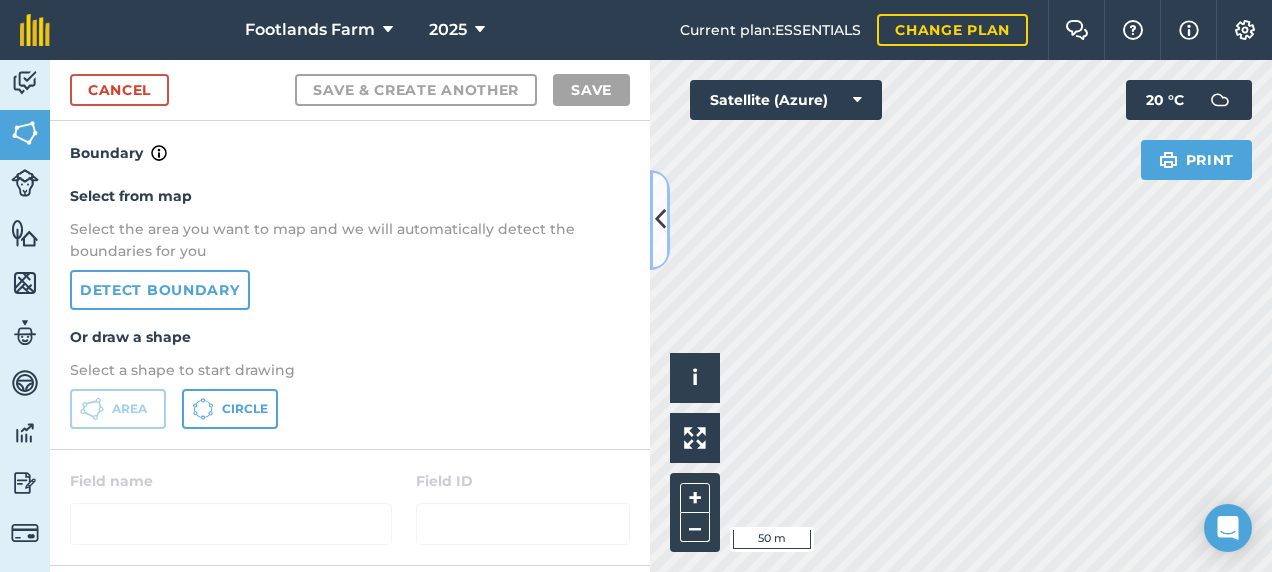 click at bounding box center [660, 219] 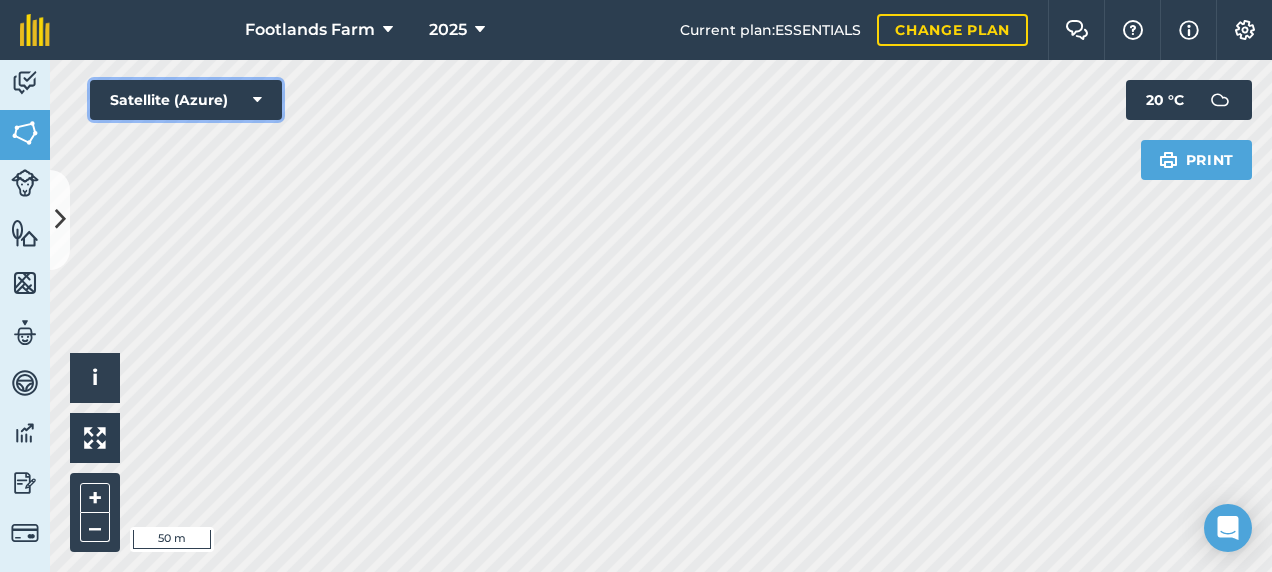 click on "Satellite (Azure)" at bounding box center (186, 100) 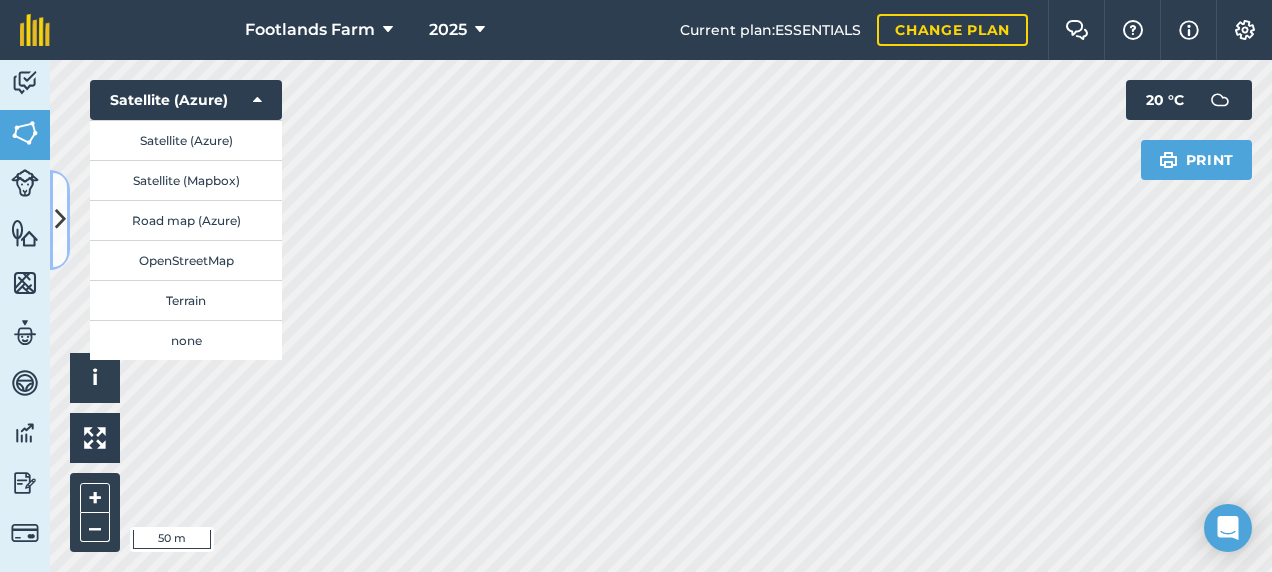 click at bounding box center [60, 219] 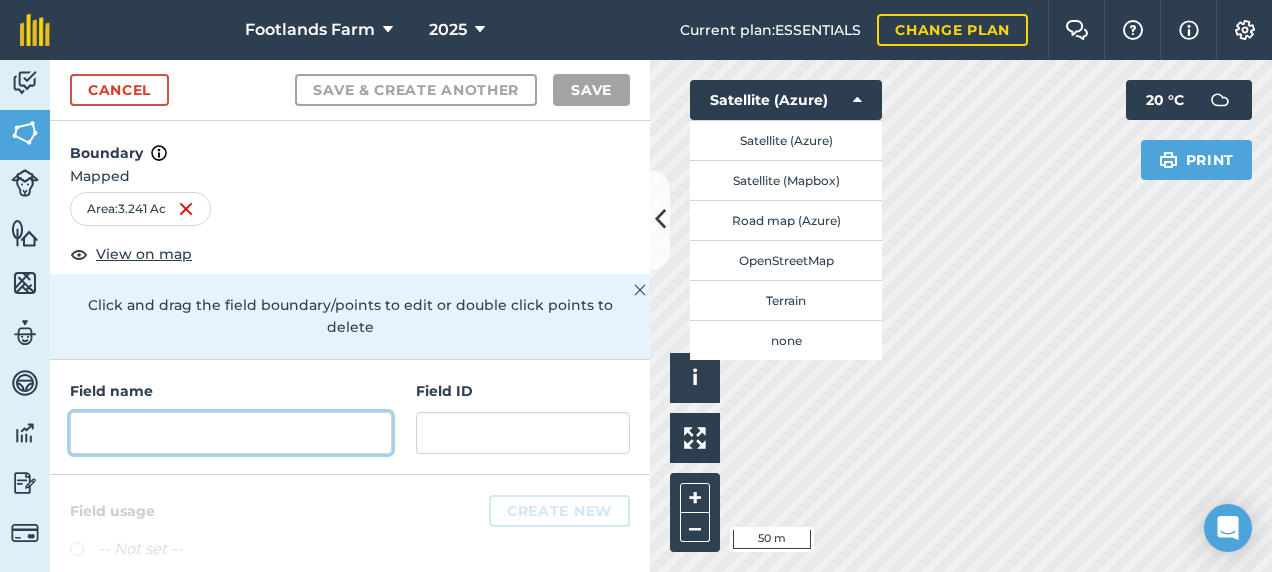 click at bounding box center (231, 433) 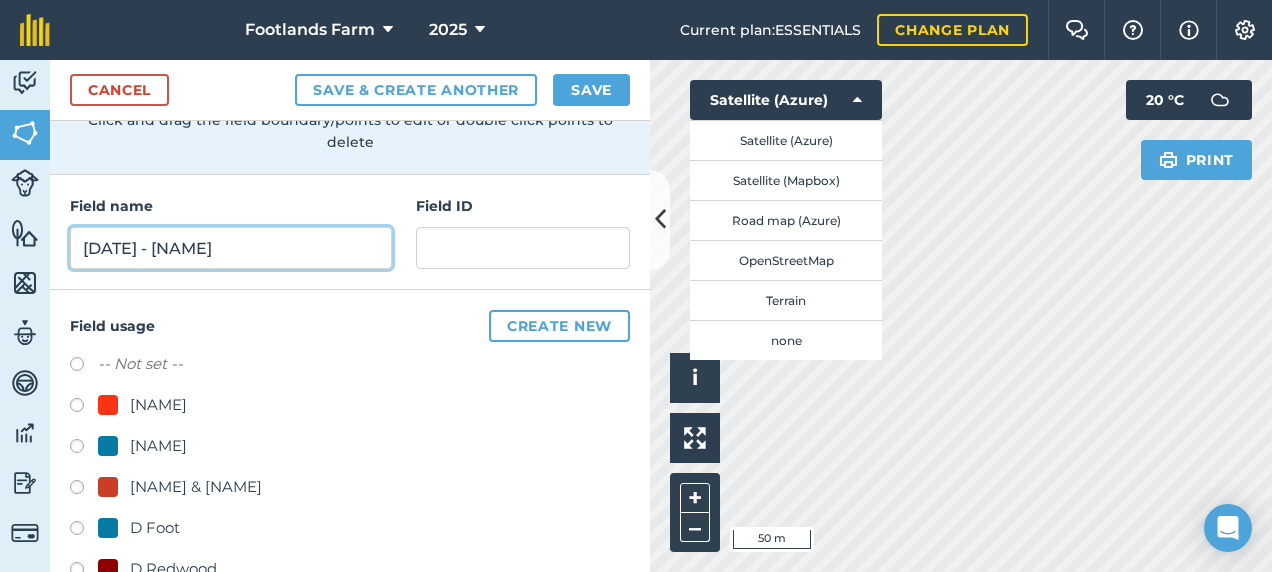 scroll, scrollTop: 400, scrollLeft: 0, axis: vertical 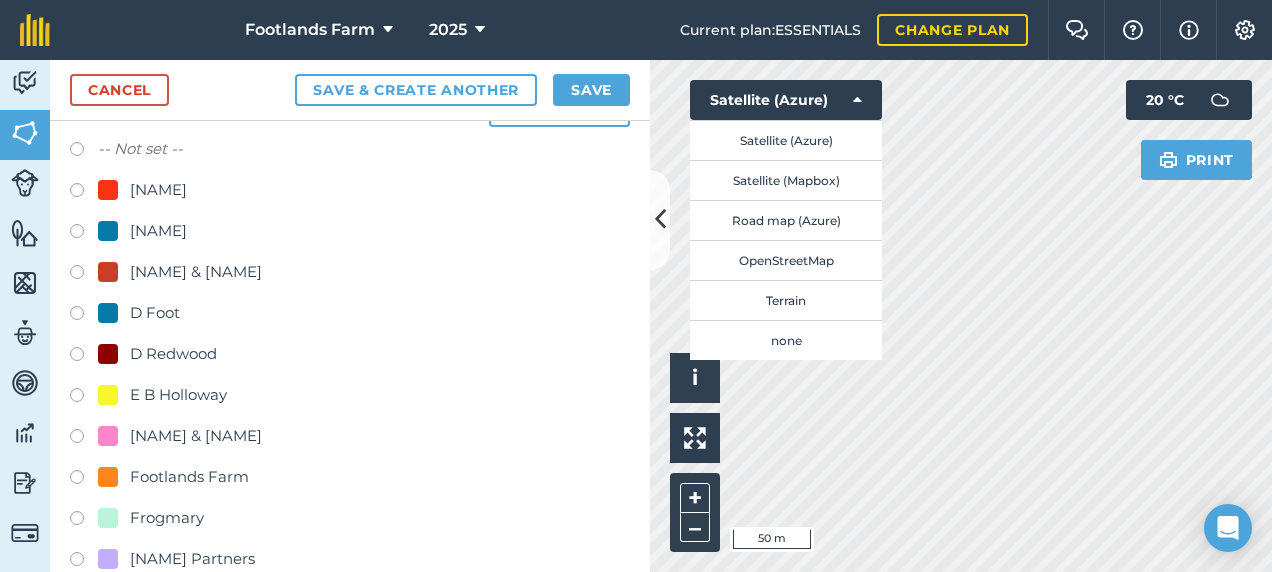 type on "[DATE] - Frogmary" 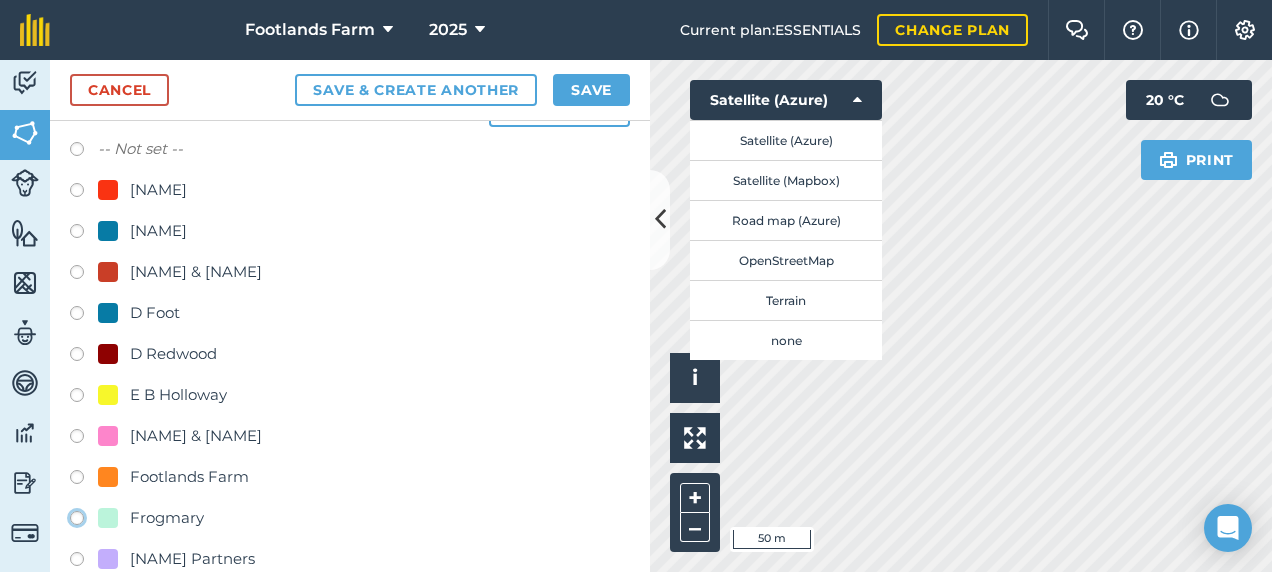 click on "Frogmary" at bounding box center (-9923, 517) 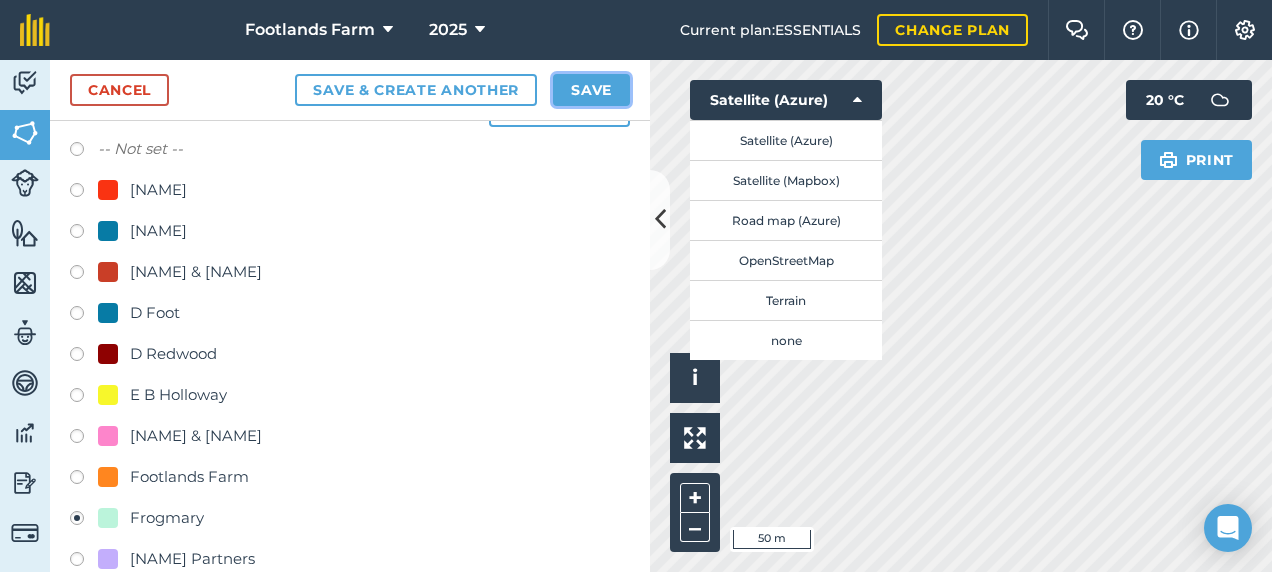 click on "Save" at bounding box center [591, 90] 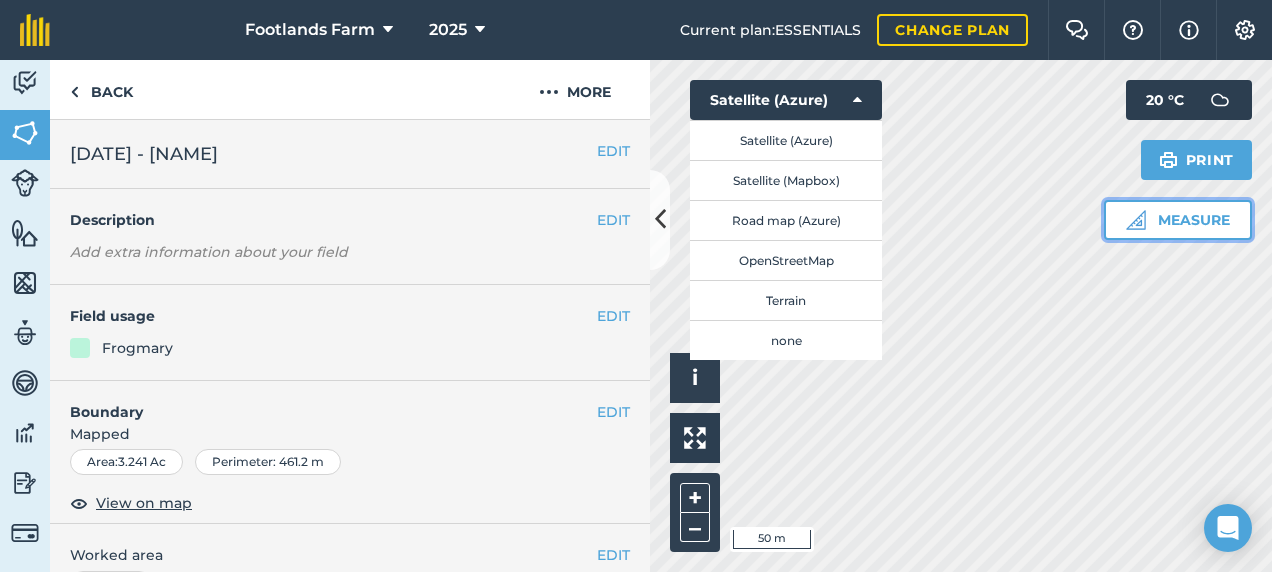 click on "Measure" at bounding box center [1178, 220] 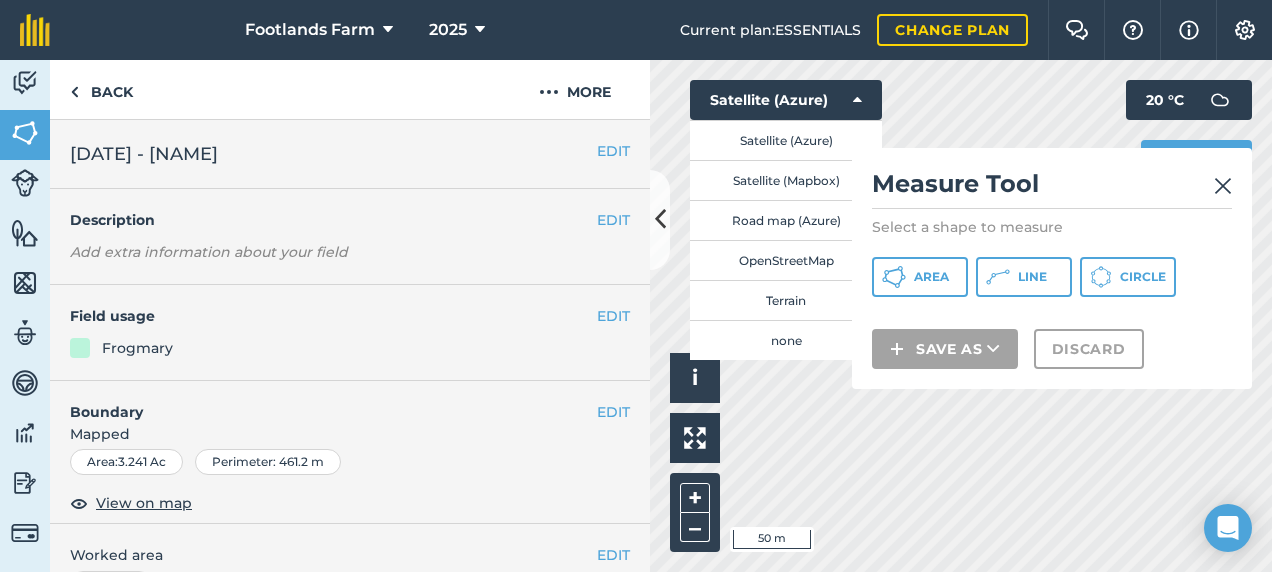 click at bounding box center [1223, 186] 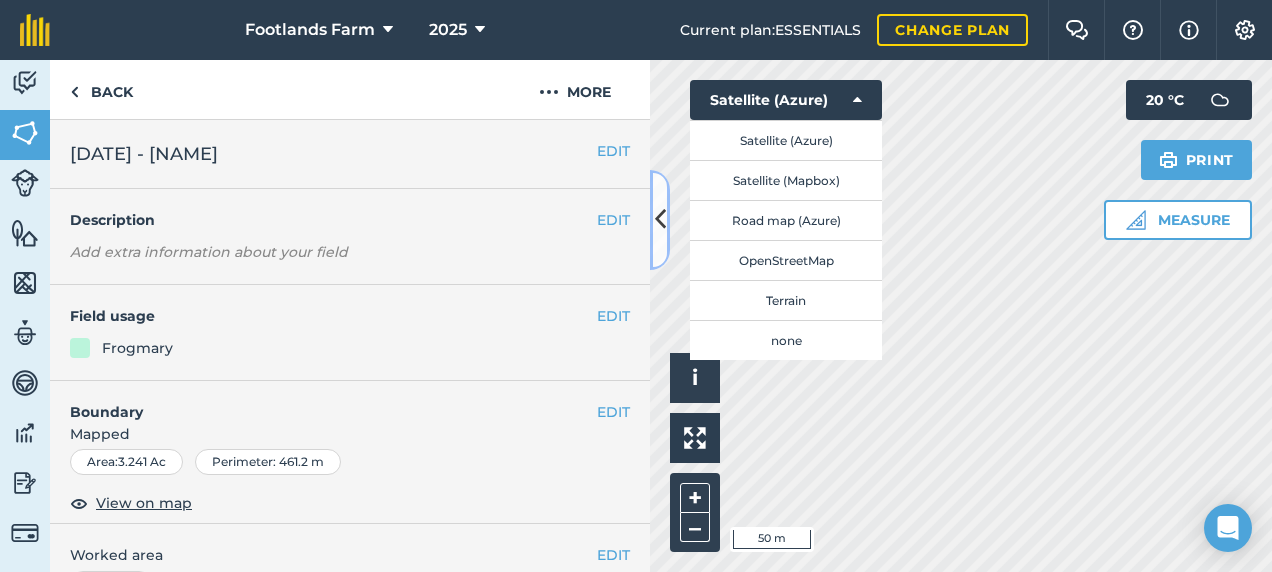 click at bounding box center [660, 220] 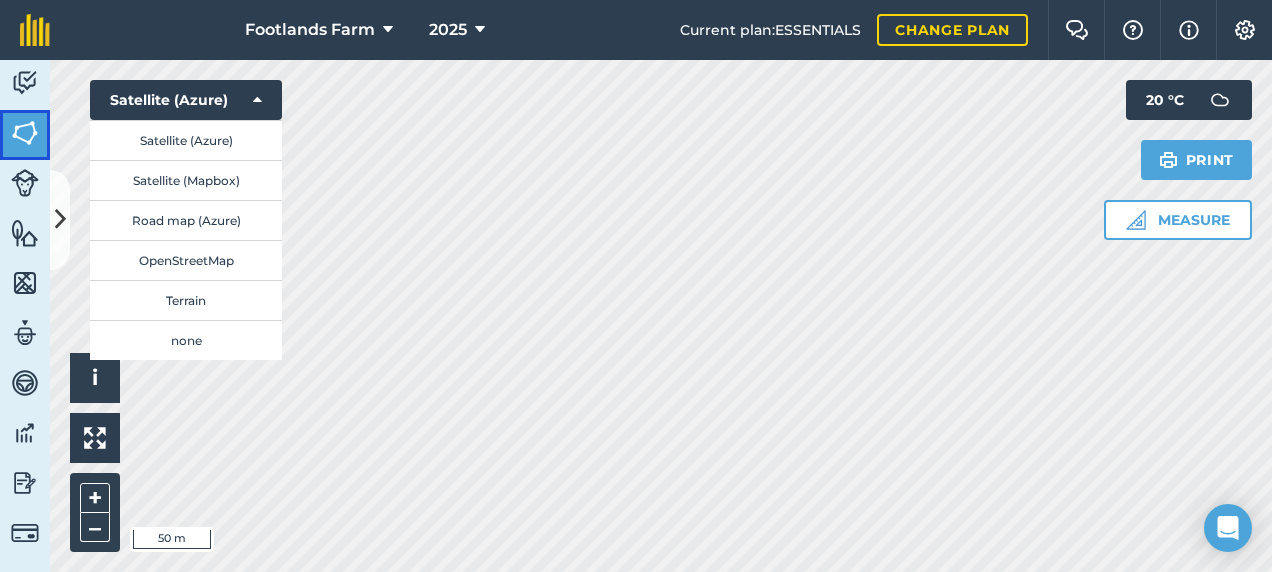 click on "Fields" at bounding box center (25, 135) 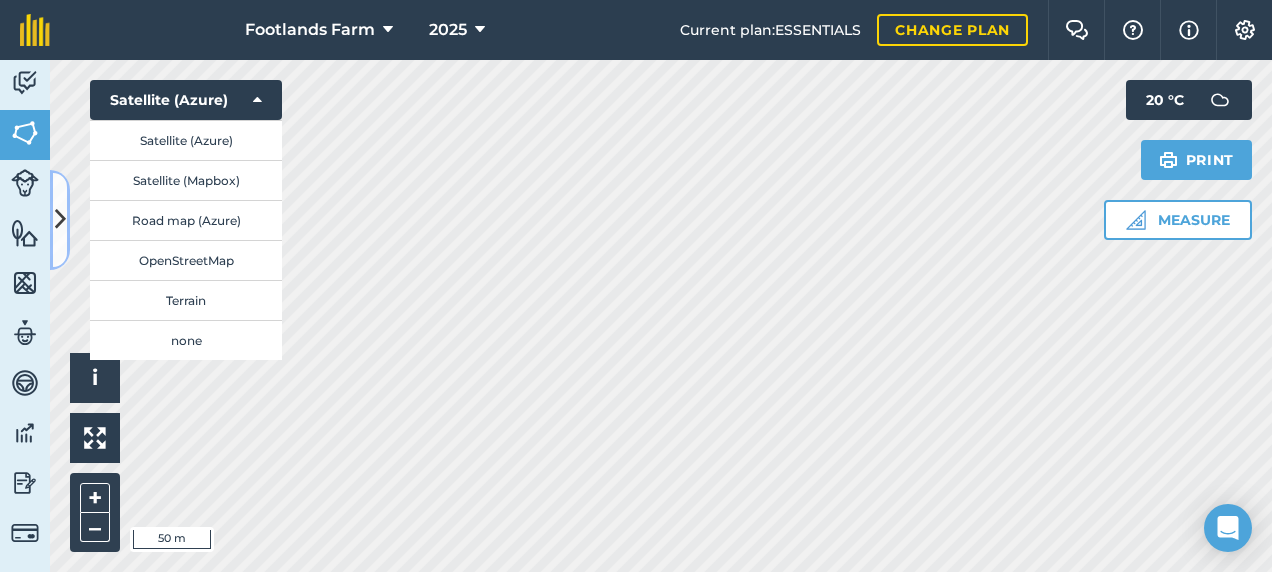 click at bounding box center [60, 220] 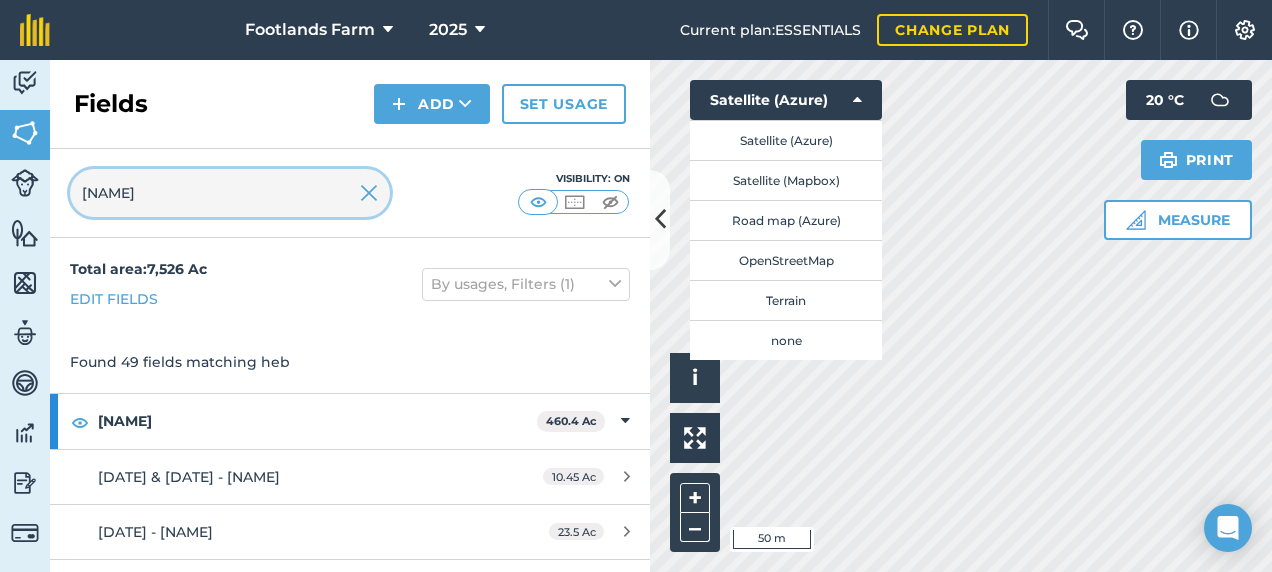 drag, startPoint x: 116, startPoint y: 194, endPoint x: 98, endPoint y: 195, distance: 18.027756 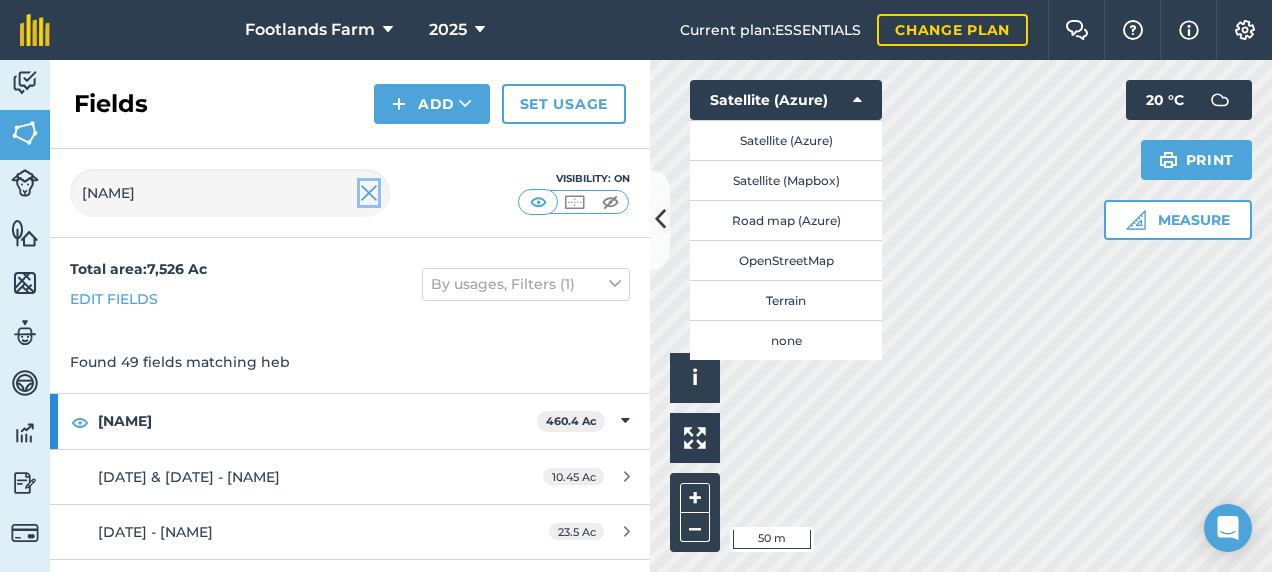 click at bounding box center [369, 193] 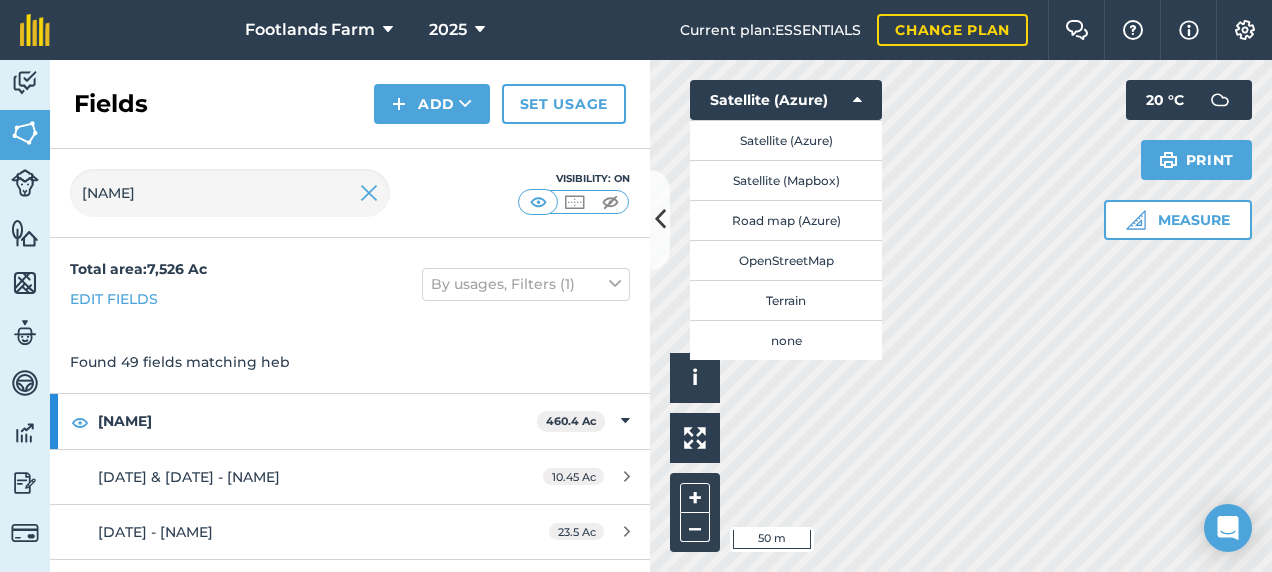 type 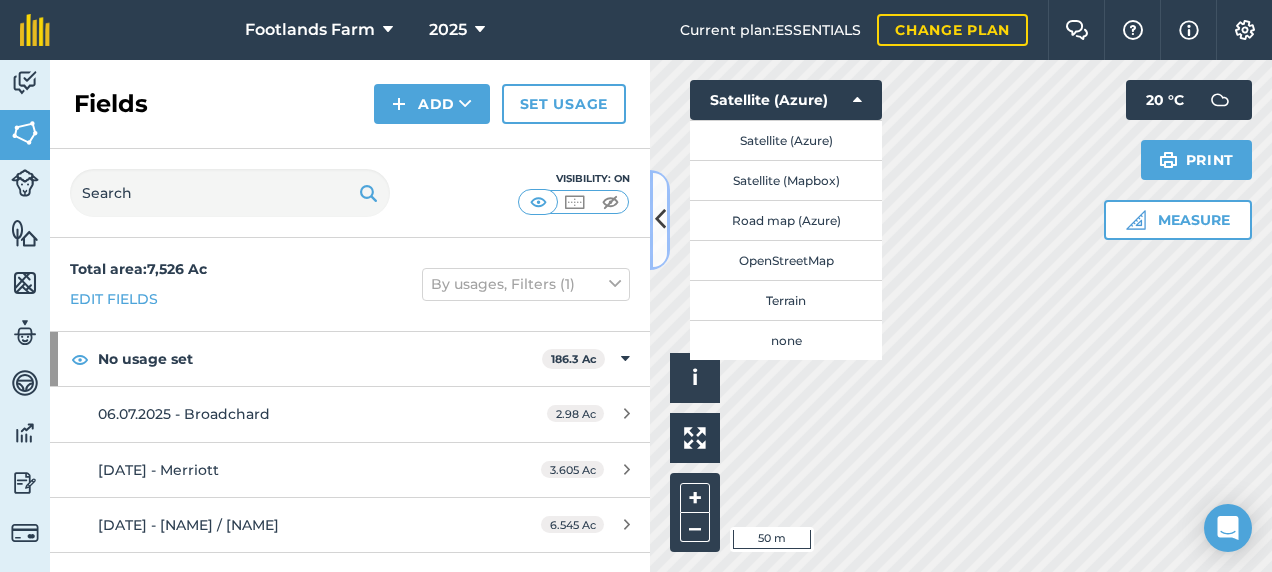 click at bounding box center (660, 219) 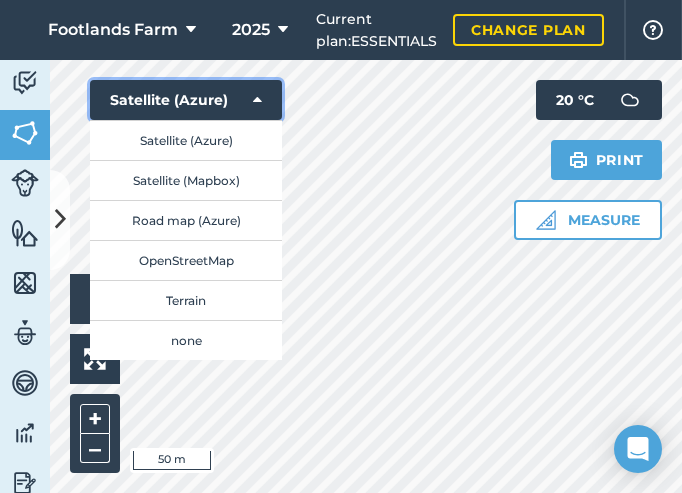 click on "Satellite (Azure)" at bounding box center [186, 100] 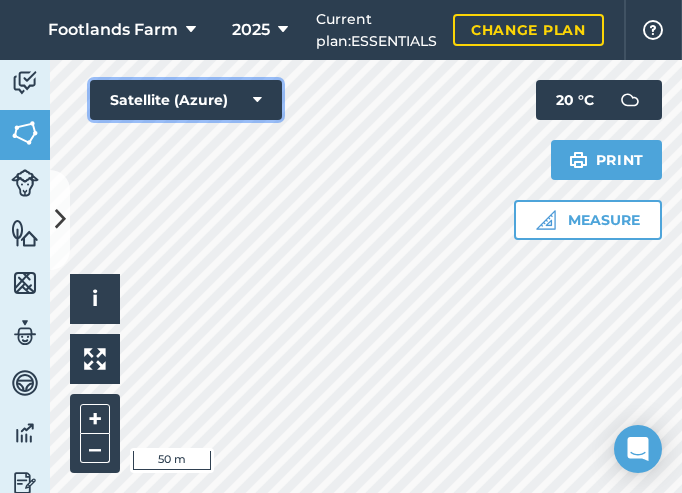 click on "Satellite (Azure)" at bounding box center (186, 100) 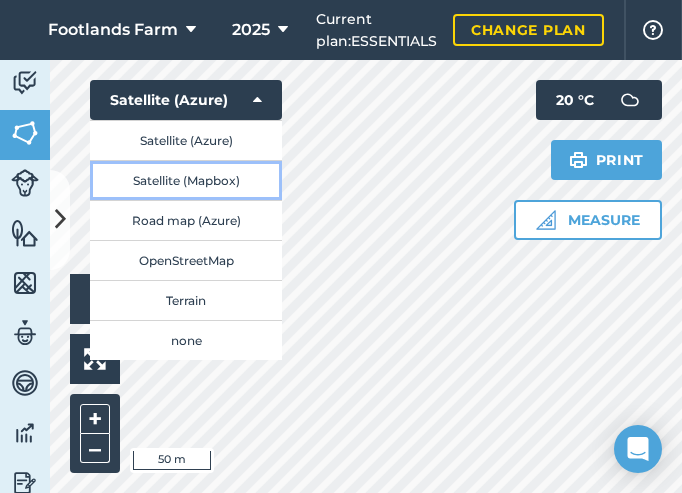 click on "Satellite (Mapbox)" at bounding box center [186, 180] 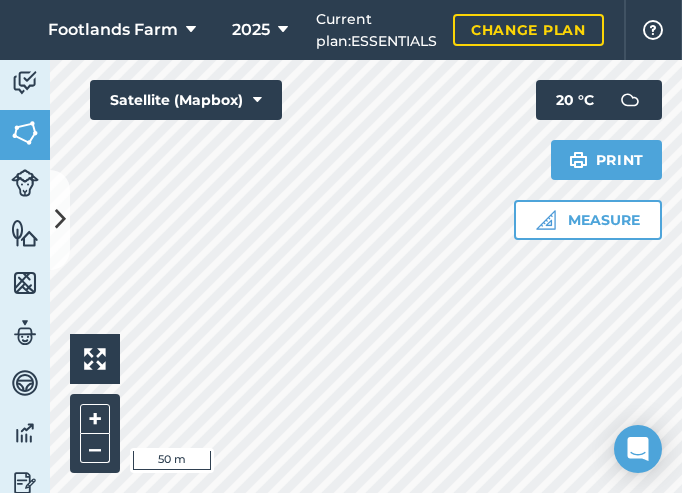 click on "Footlands Farm 2025 Current plan :  ESSENTIALS   Change plan Farm Chat Help Info Settings Footlands Farm  -  2025 Printed on  01/08/2025 Field usages No usage set Bagnell Farm C Bowditch D & P Yeatmans D Foot D Redwood E B Holloway Ed & James Bowditch Footlands Farm Frogmary Hillcombe Farm Partners J Maslin J Turvill K White M Case M Cox M Voss Marks Barn Martin Clunes Mr & Mrs Hooper / Paul Richards N Bacon P Chick Paul Crabb Peckmoor Farming  (Barbers) R Bugler R Hebditch R Morris R Parry - Jones R Pym S & P Godfrey S Broadway S Hyslop S Turner W E Tayler Wyke Farm Feature types Trees Water Activity Fields Livestock Features Maps Team Vehicles Data Reporting Billing Tutorials Tutorials Fields   Add   Set usage Visibility: On Total area :  7,526   Ac Edit fields By usages, Filters (1) No usage set 186.3   Ac 06.07.2025 - Broadchard 2.98   Ac 06.07.2025 - Merriott 3.605   Ac 15.05.2024 - Paul Crabb / Terry Dare 6.545   Ac 19.07.2024 - P Crabb 6.723   Ac 19.07.2024 - P Crabb 12.93   Ac 13.75" at bounding box center [341, 246] 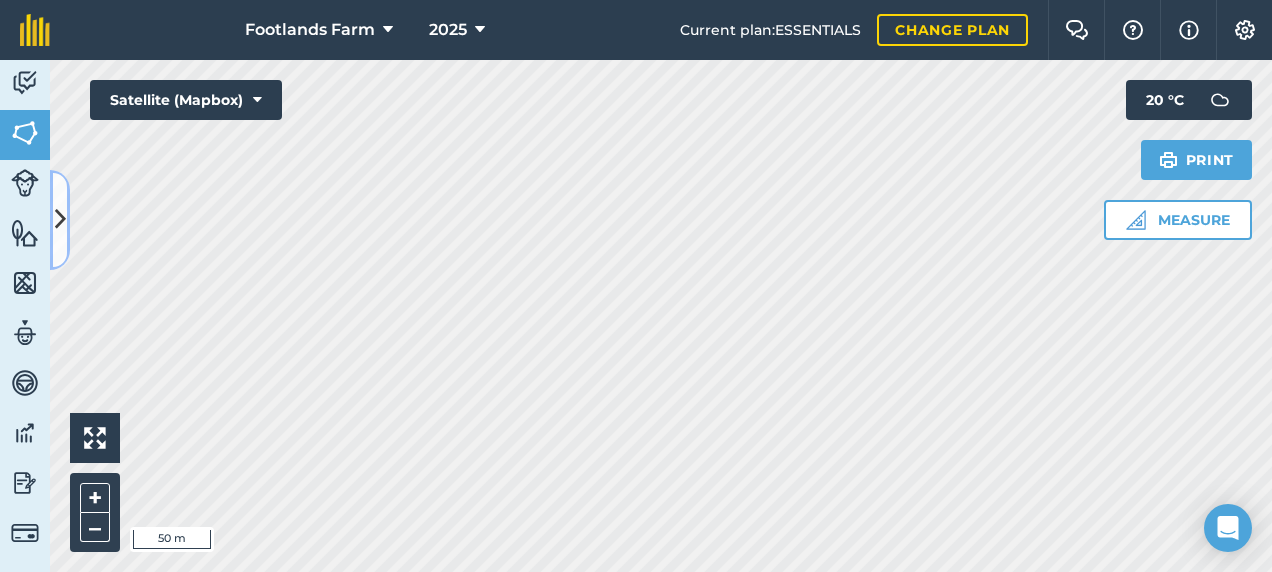 click at bounding box center [60, 220] 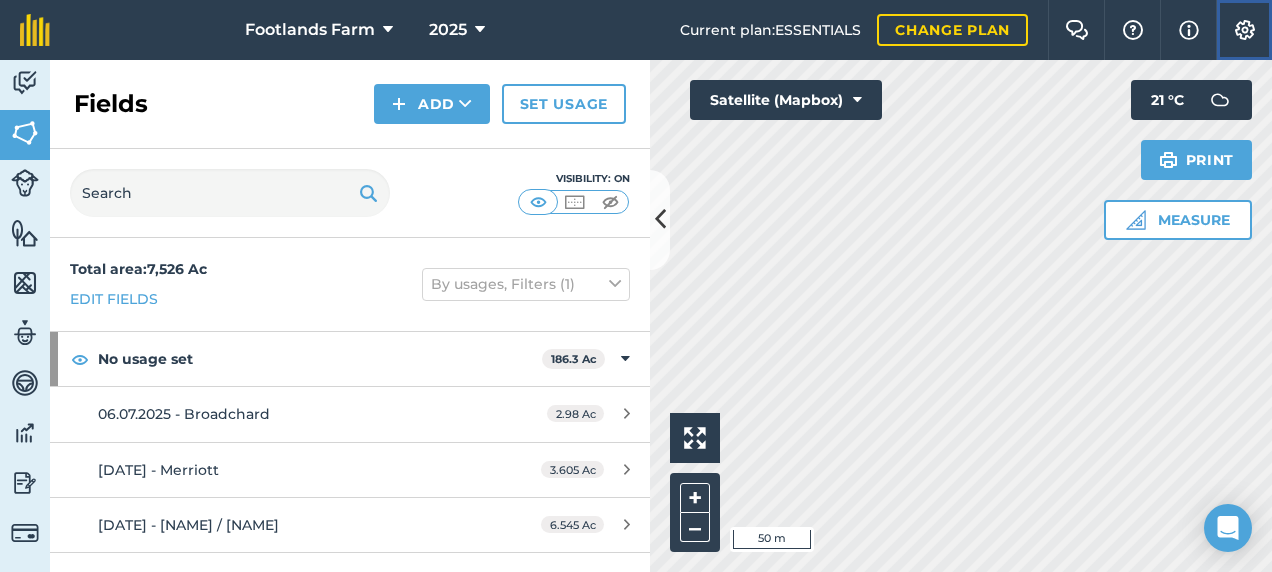 click at bounding box center (1245, 30) 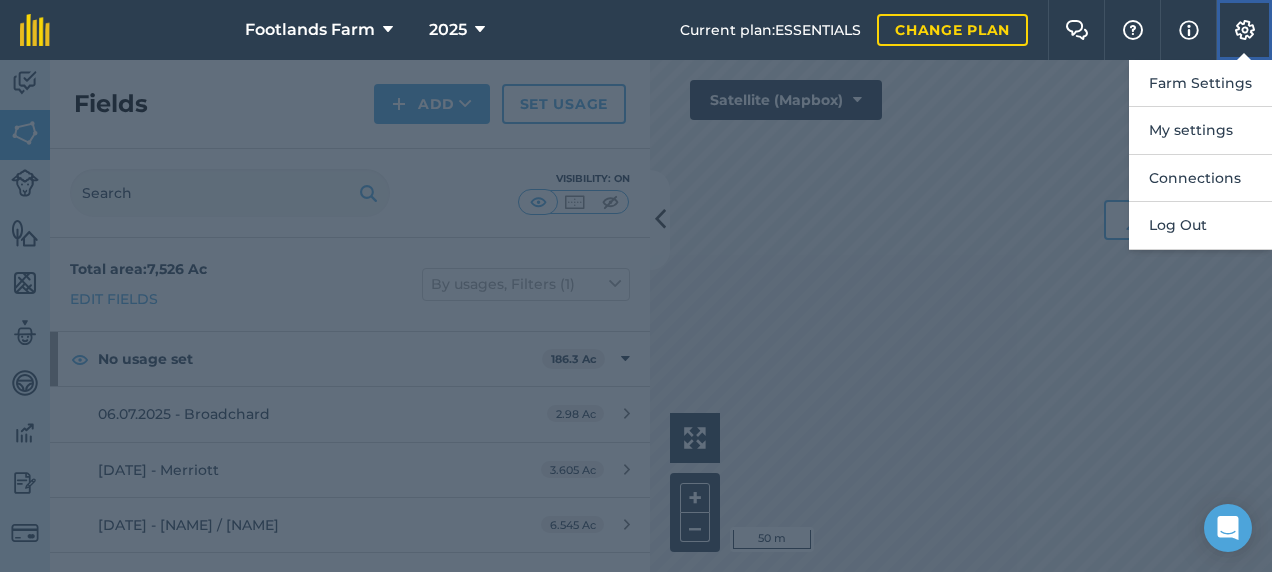 click on "Settings" at bounding box center [1244, 30] 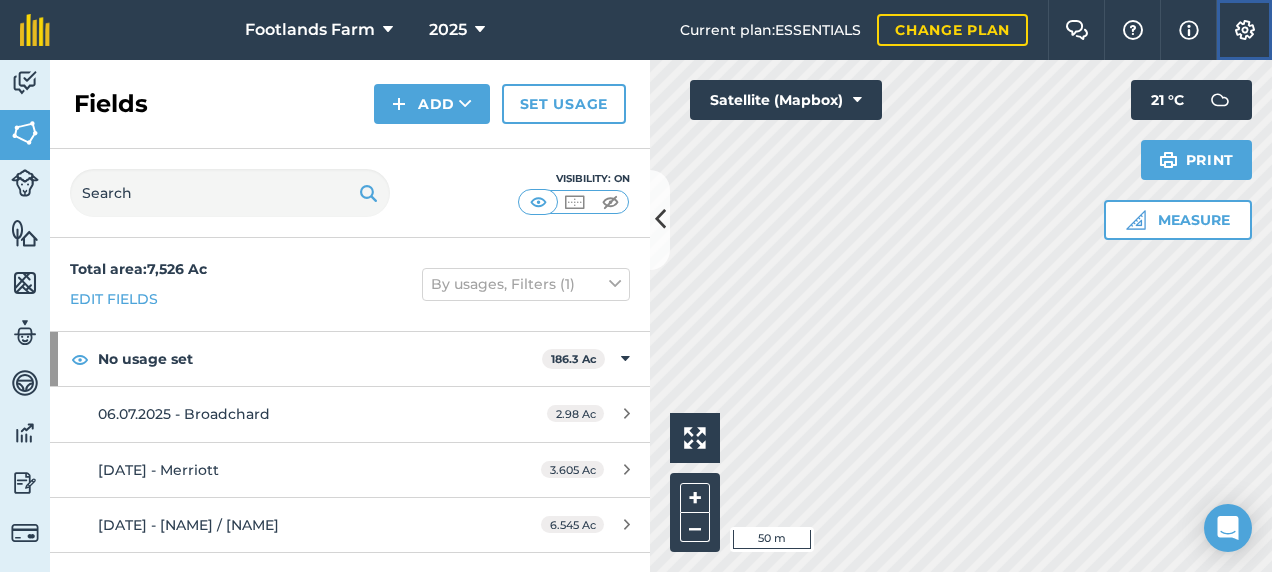 click on "Settings" at bounding box center (1244, 30) 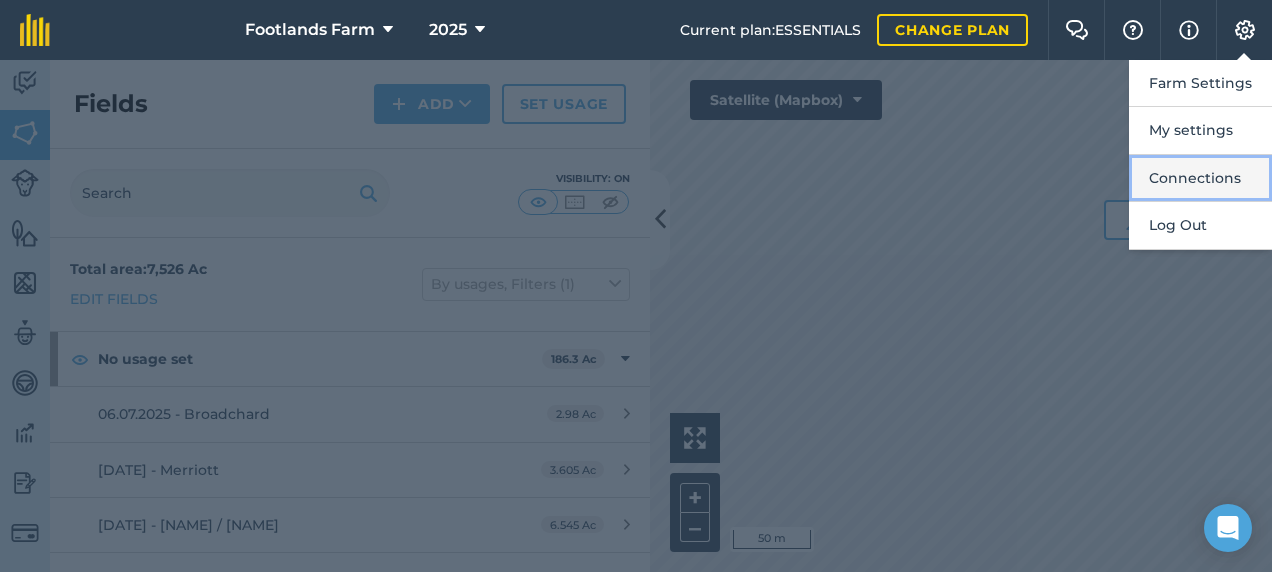 click on "Connections" at bounding box center [1200, 178] 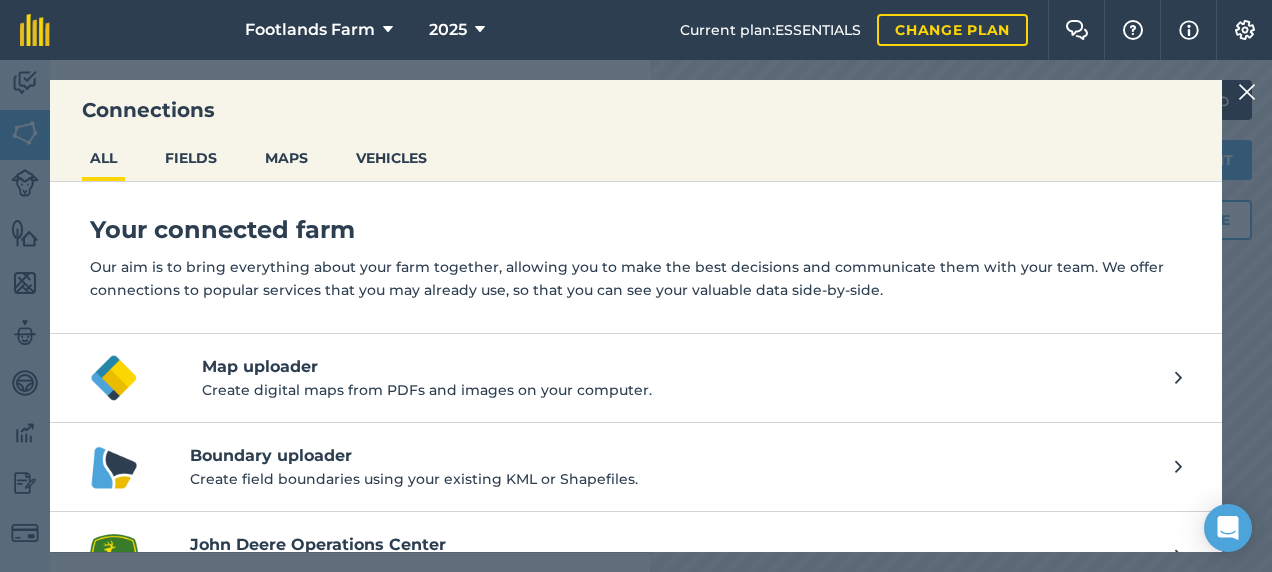 scroll, scrollTop: 0, scrollLeft: 0, axis: both 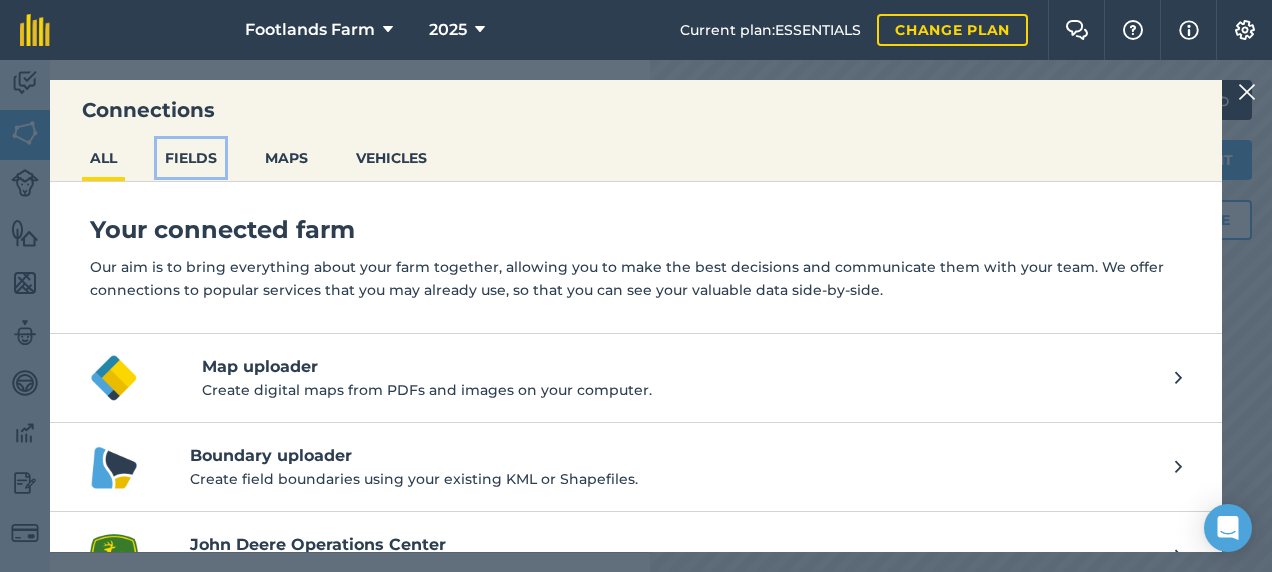 click on "FIELDS" at bounding box center (191, 158) 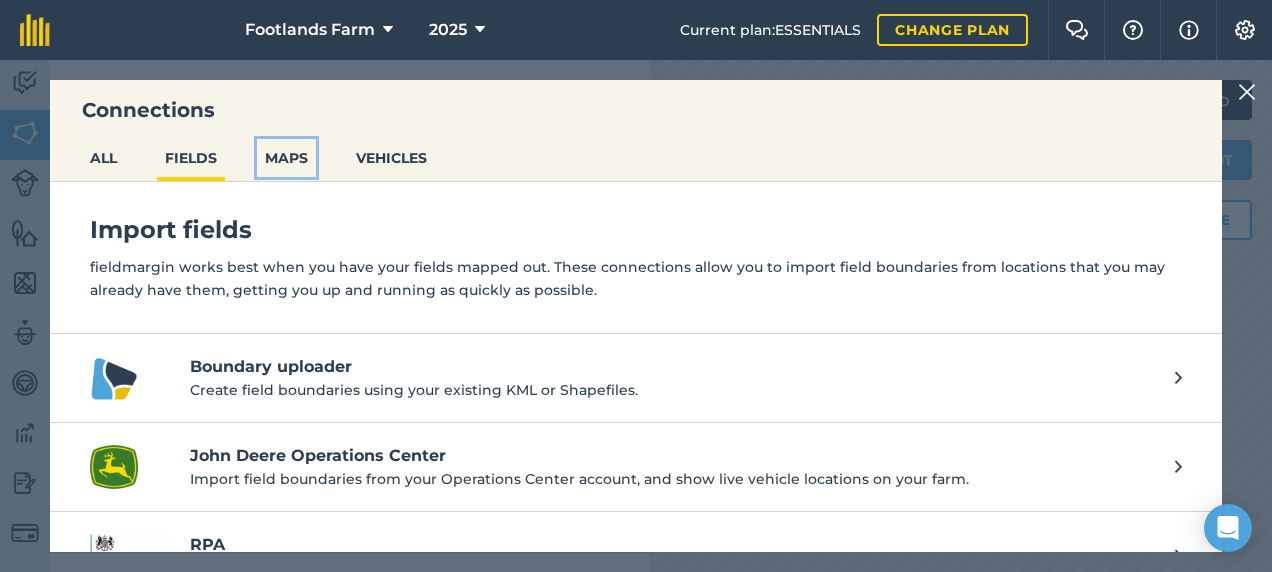 click on "MAPS" at bounding box center (286, 158) 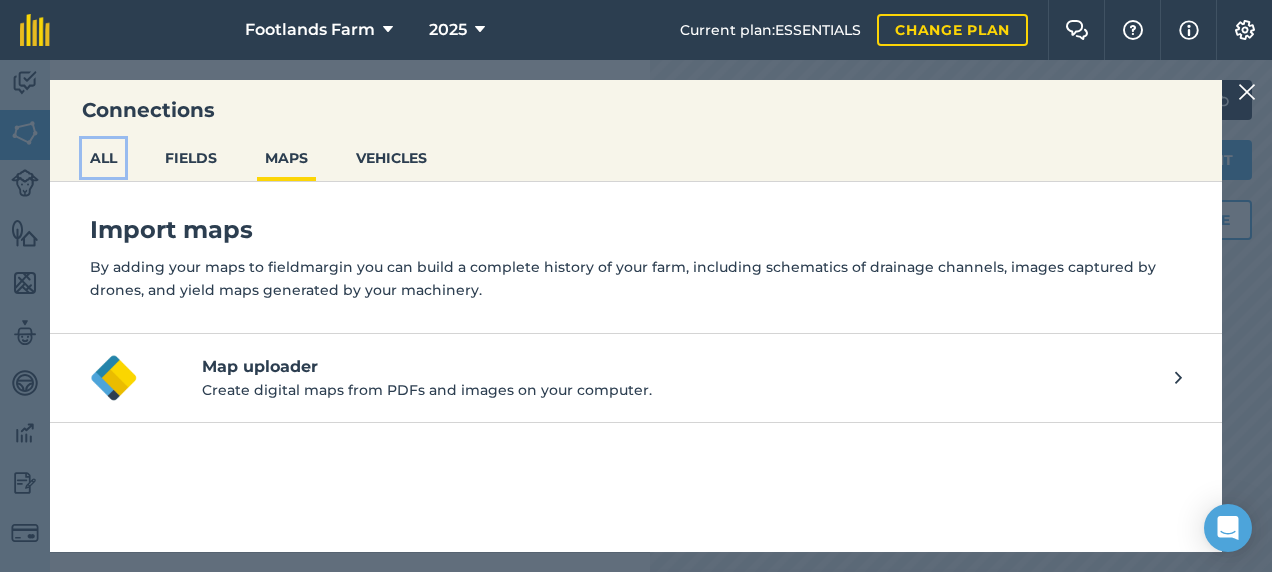 click on "ALL" at bounding box center [103, 158] 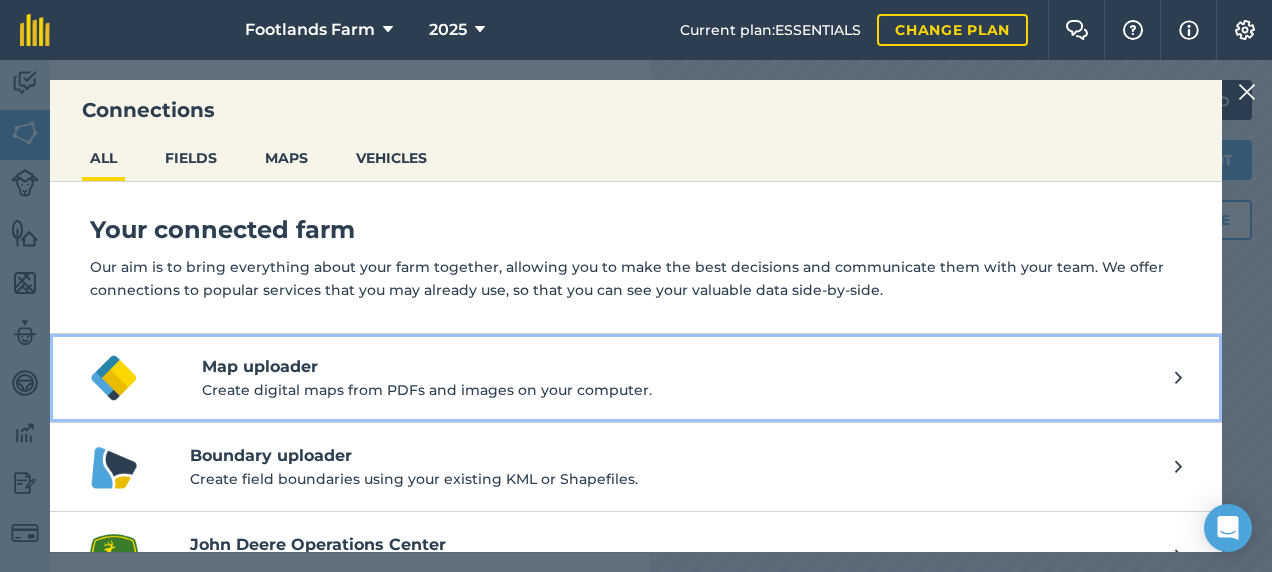 click on "Map uploader" at bounding box center (688, 367) 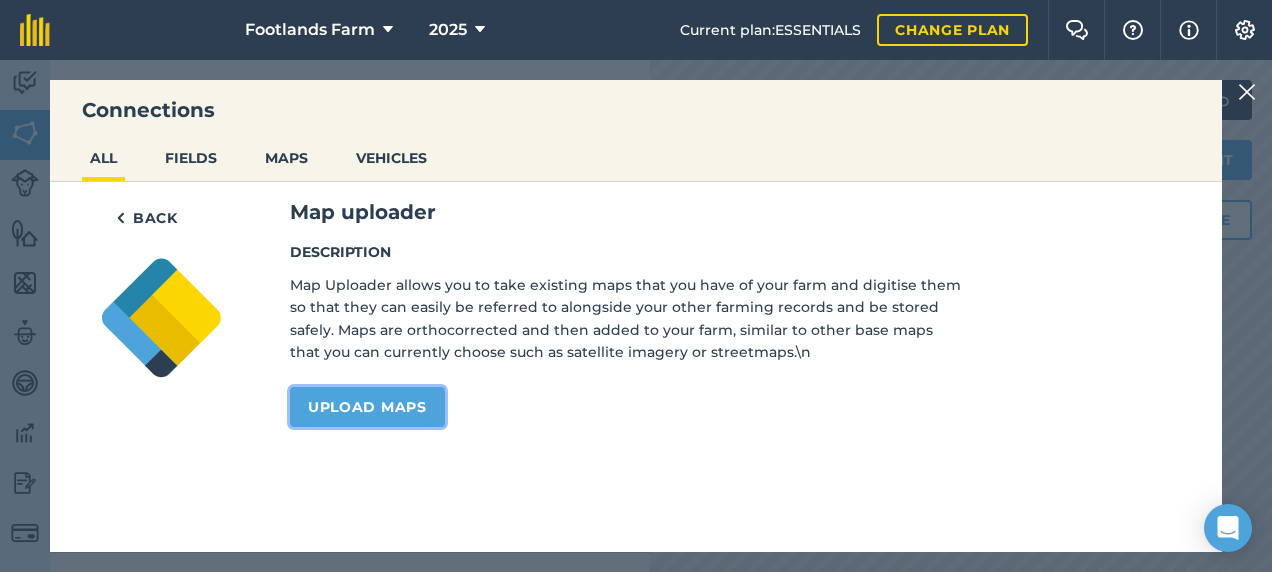 click on "Upload maps" at bounding box center [367, 407] 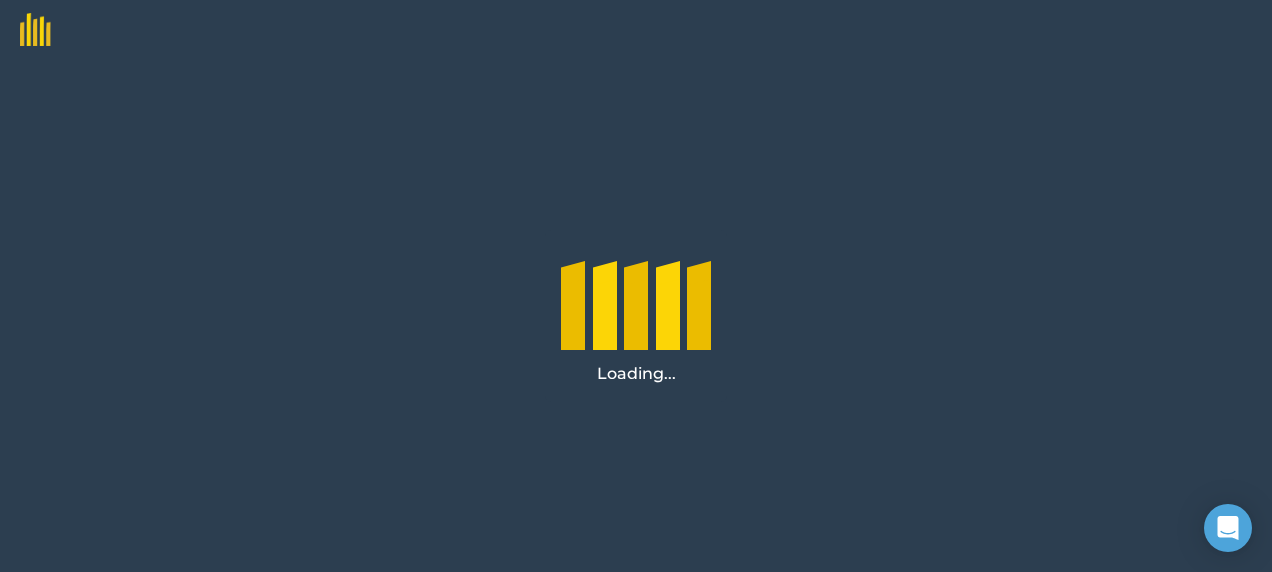 scroll, scrollTop: 0, scrollLeft: 0, axis: both 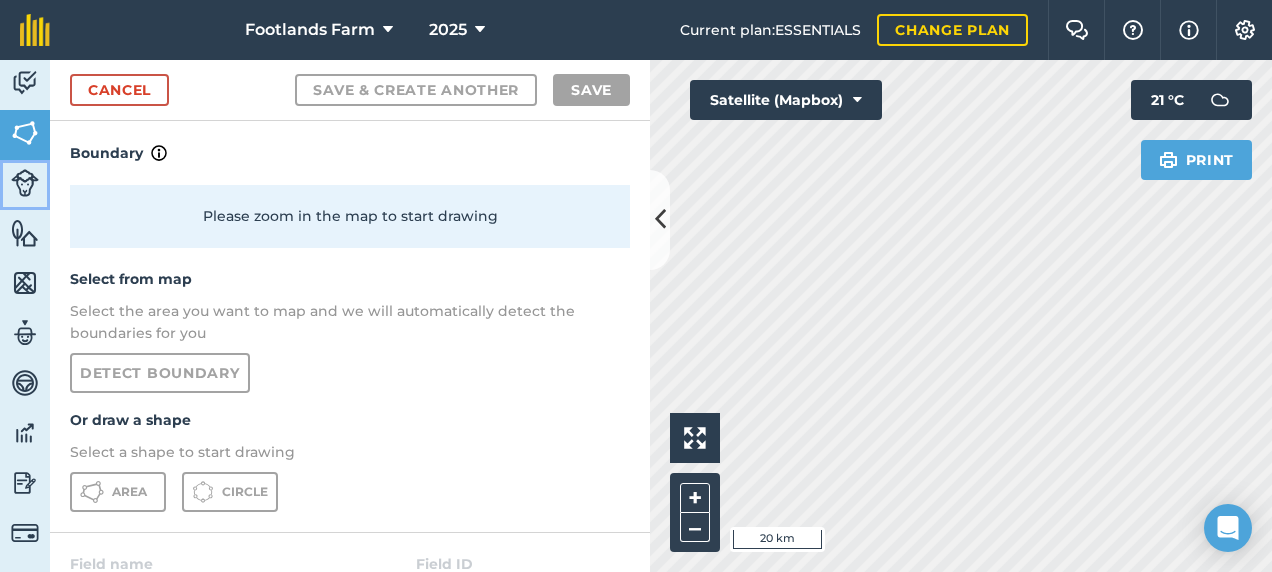 click at bounding box center [25, 183] 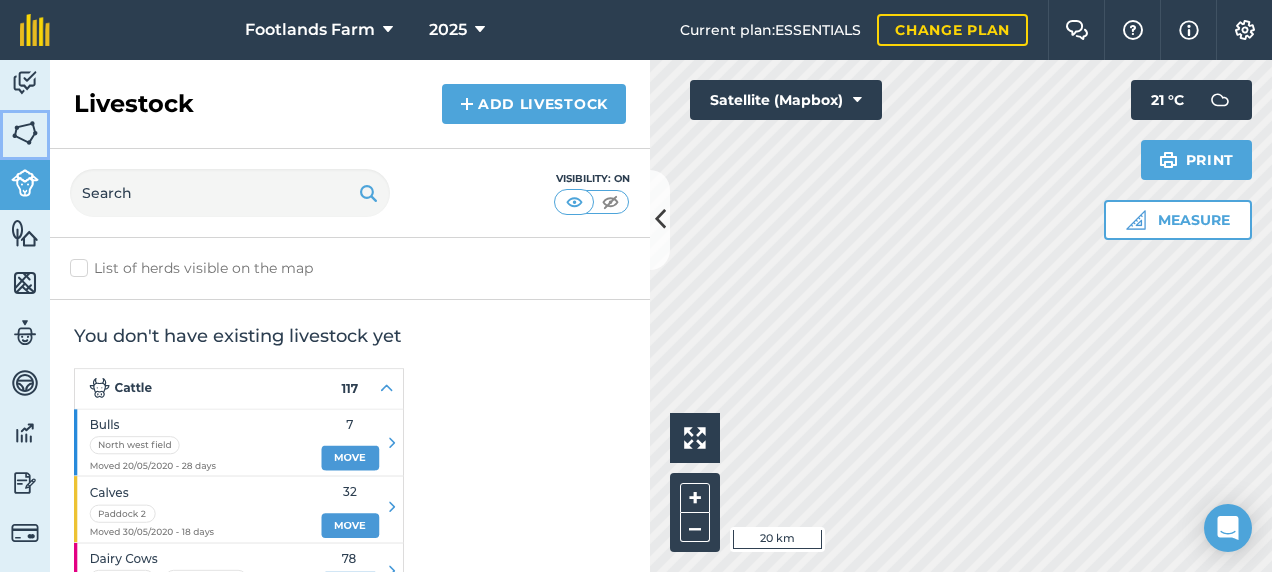 click at bounding box center [25, 133] 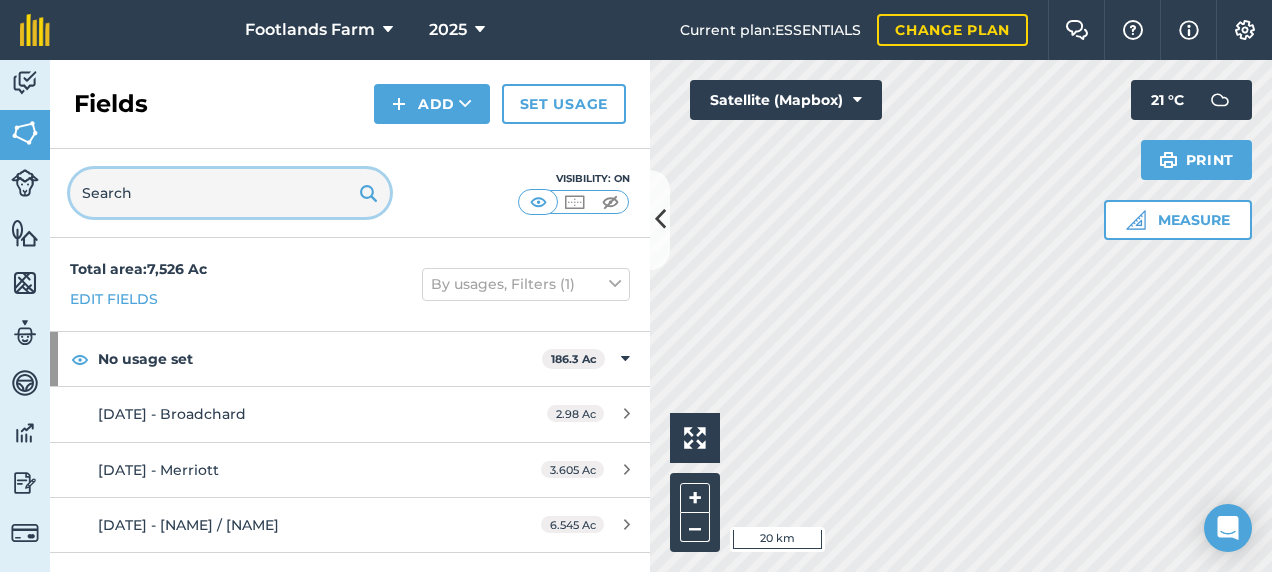 click at bounding box center [230, 193] 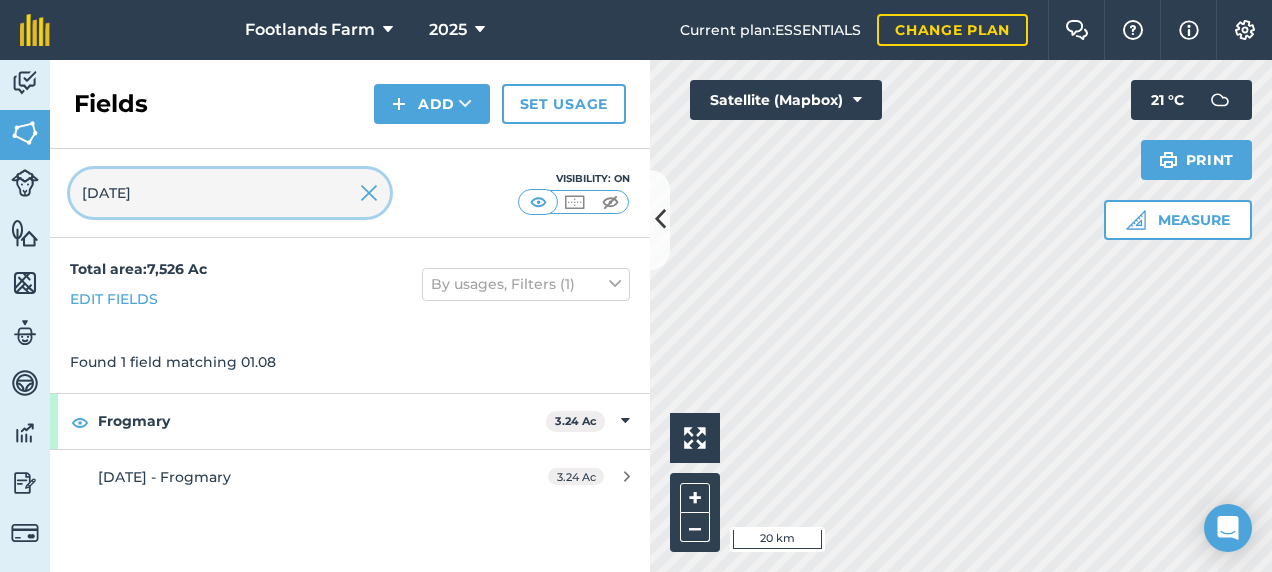 type on "[DATE]" 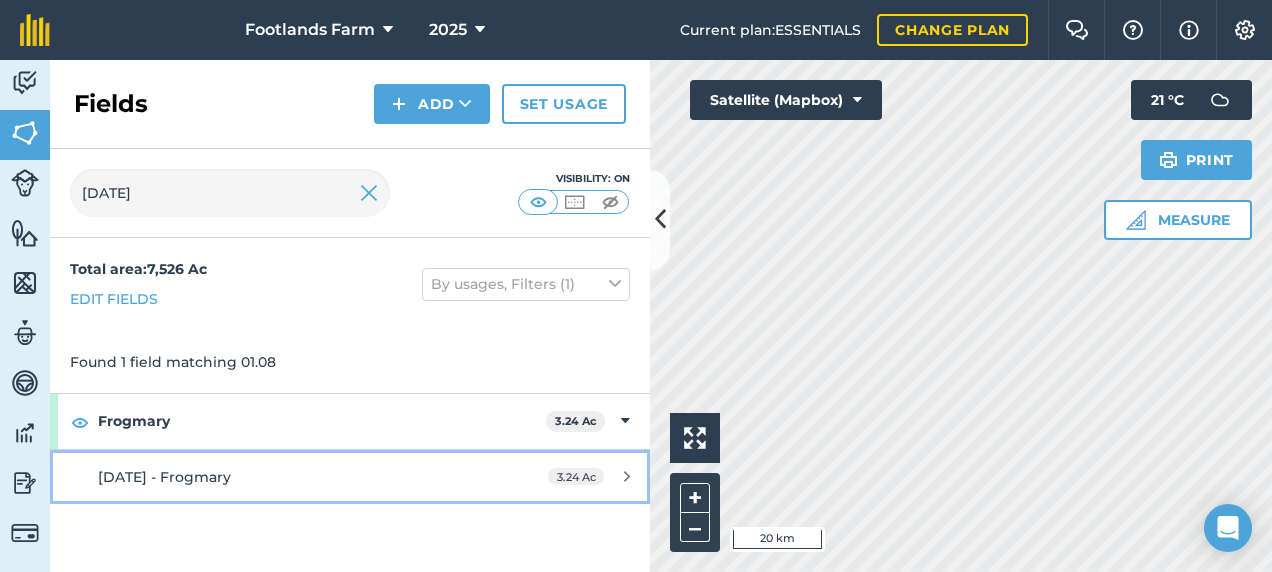 click on "[DATE] - Frogmary" at bounding box center (164, 477) 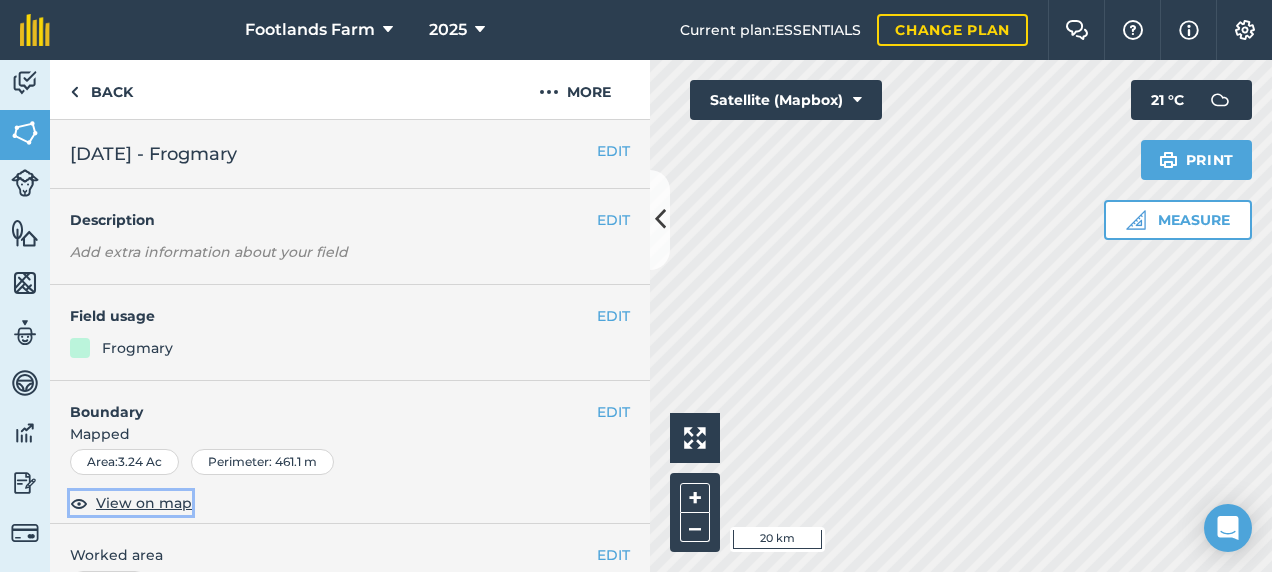 click on "View on map" at bounding box center [144, 503] 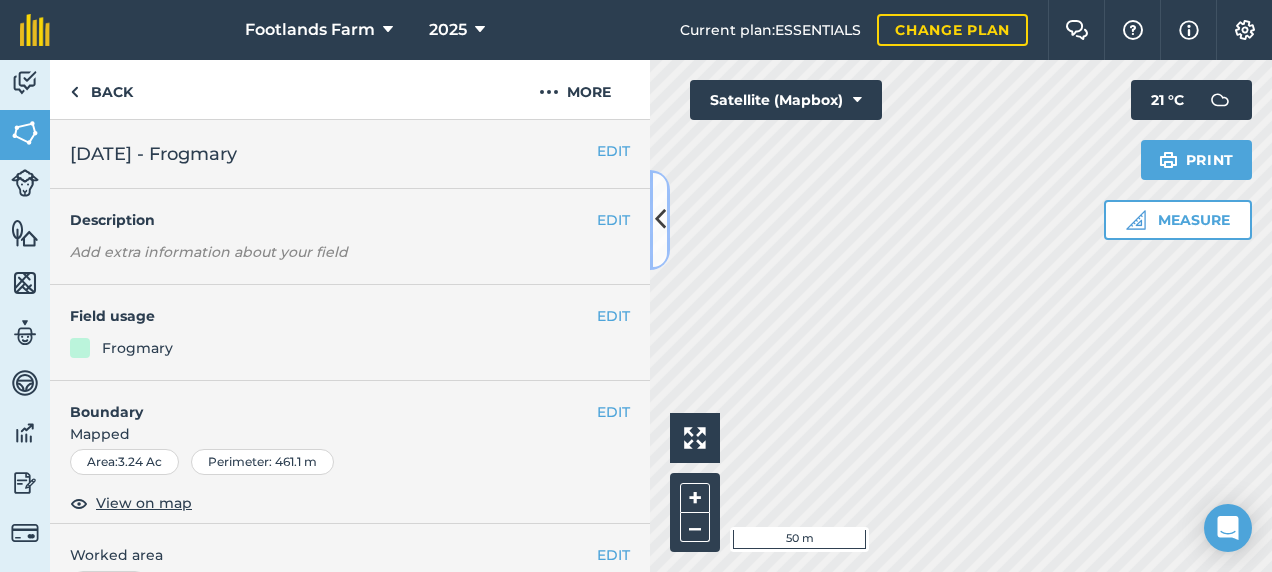click at bounding box center [660, 219] 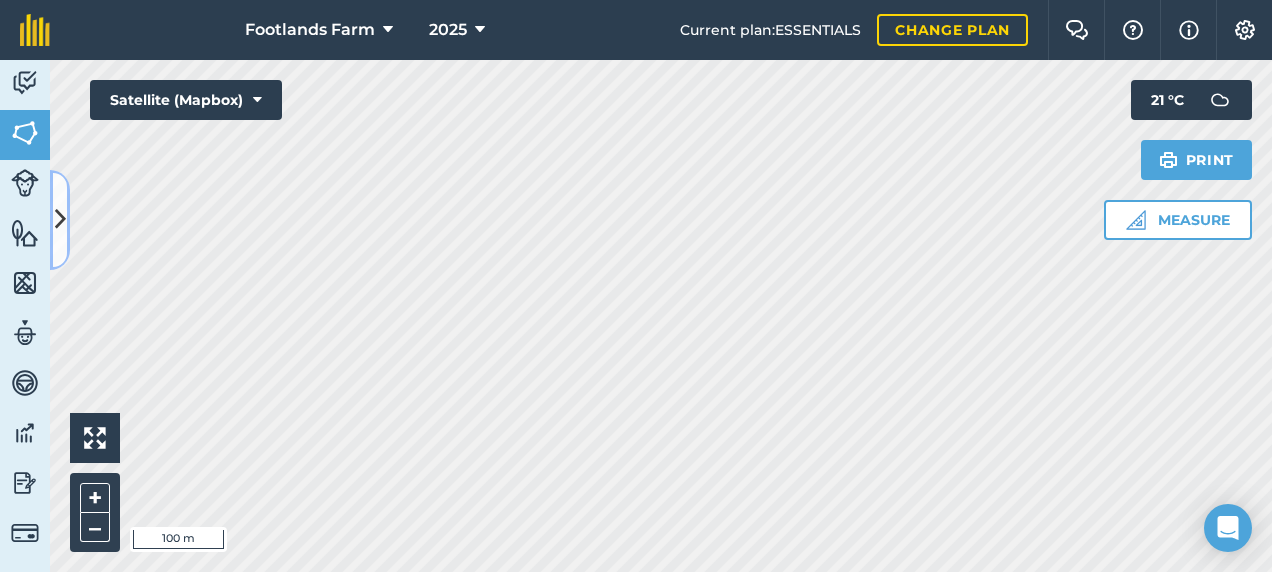 click at bounding box center (60, 219) 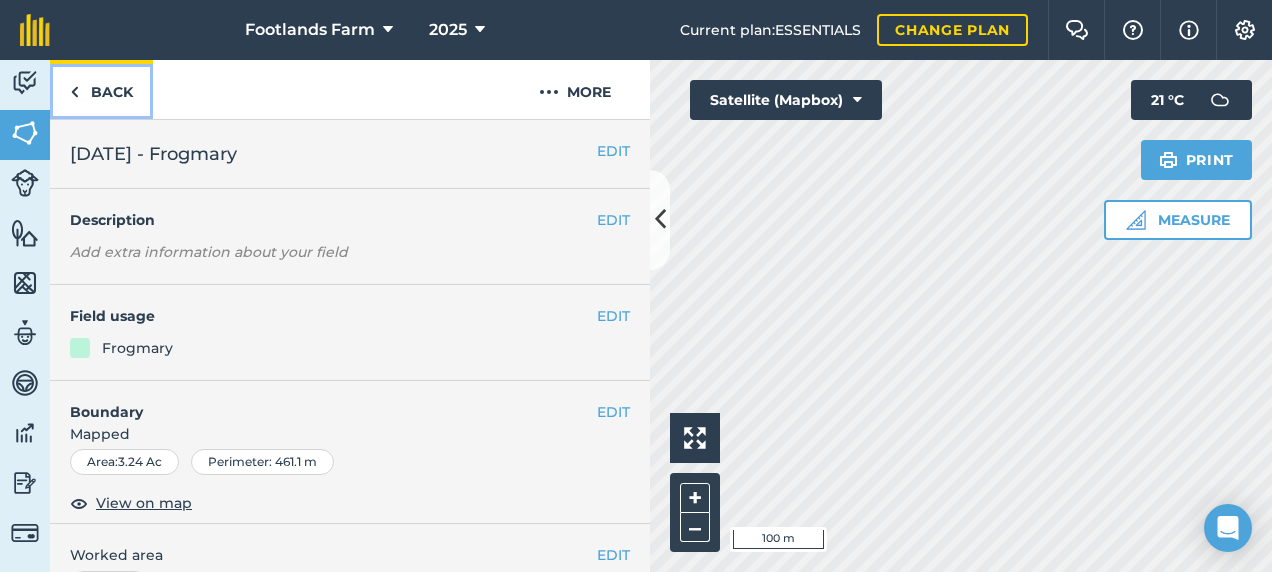 click on "Back" at bounding box center [101, 89] 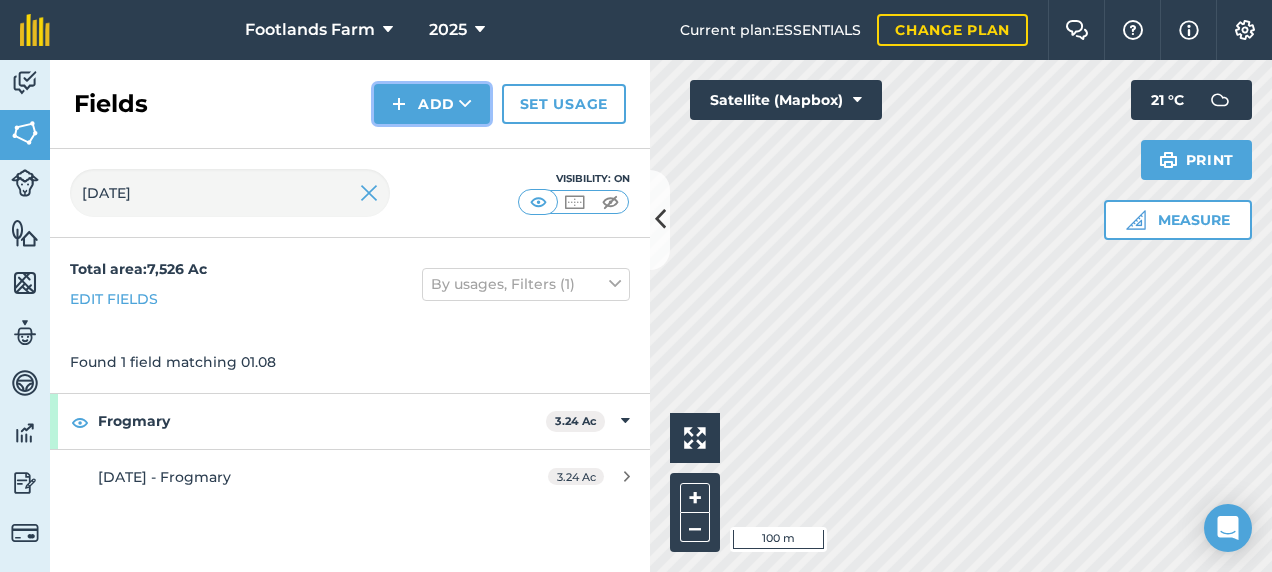 click on "Add" at bounding box center (432, 104) 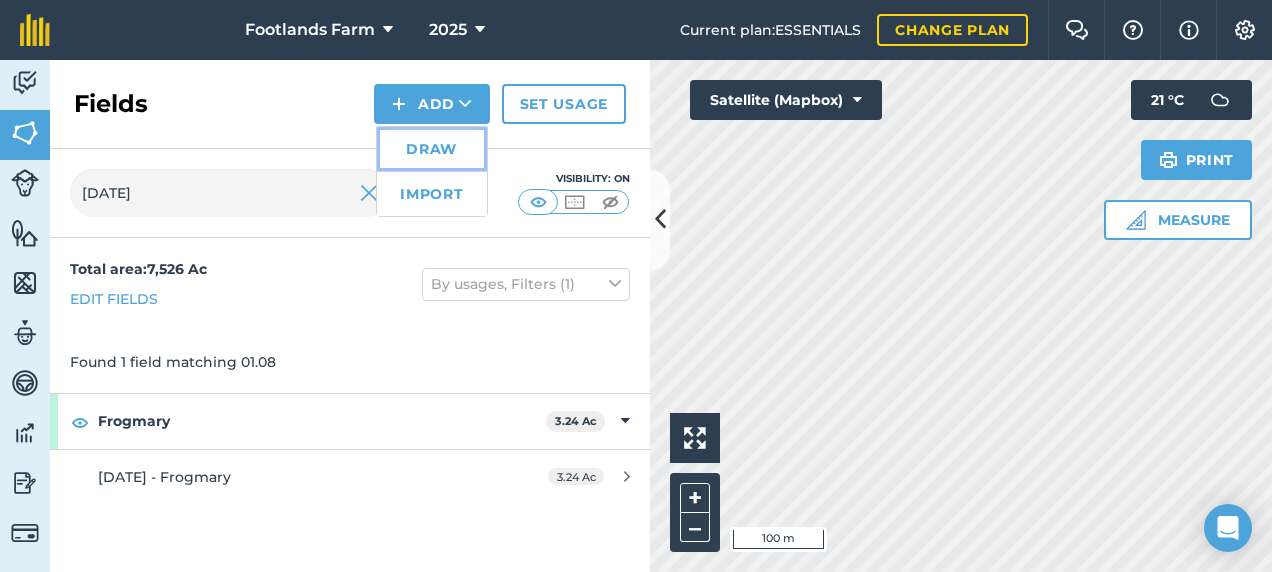 click on "Draw" at bounding box center (432, 149) 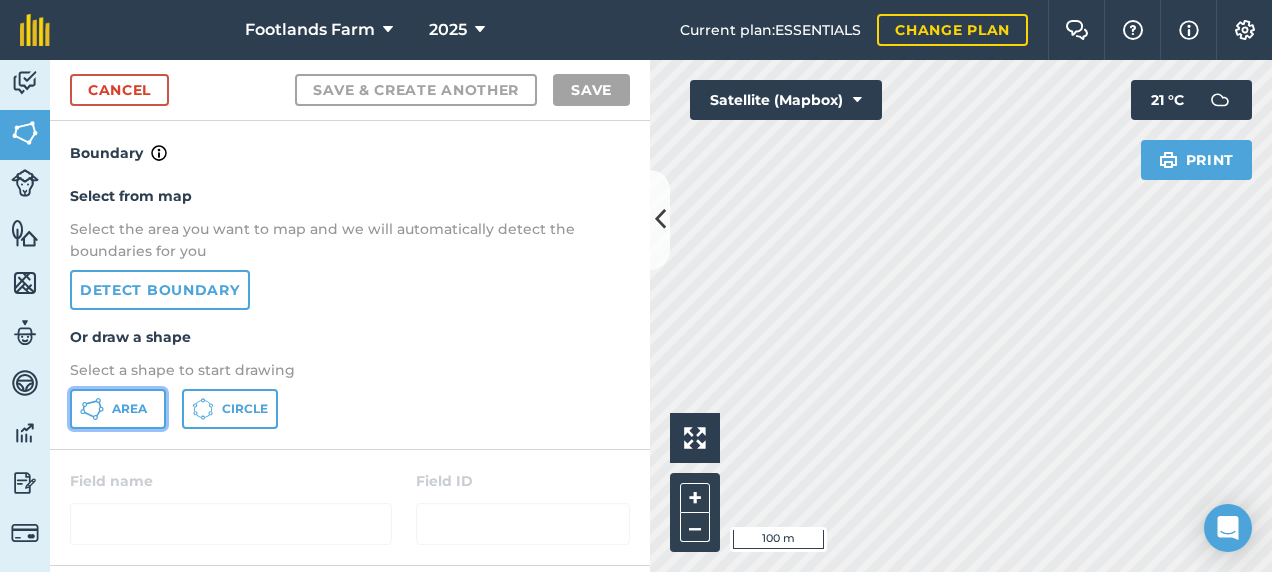 click on "Area" at bounding box center (129, 409) 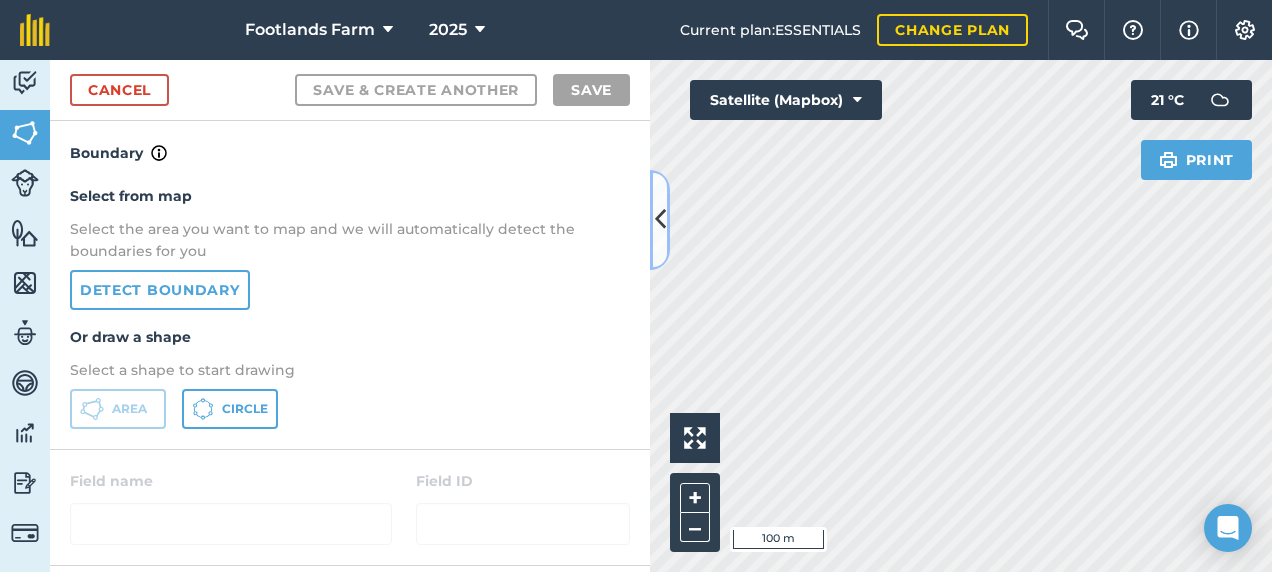 click at bounding box center [660, 220] 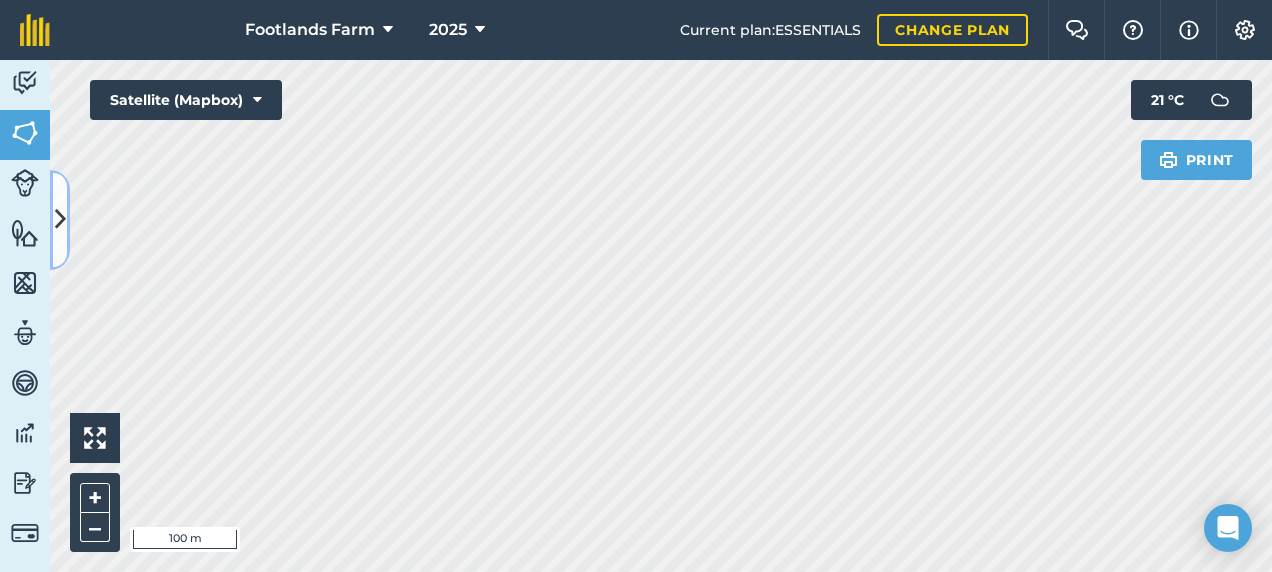 click at bounding box center [60, 219] 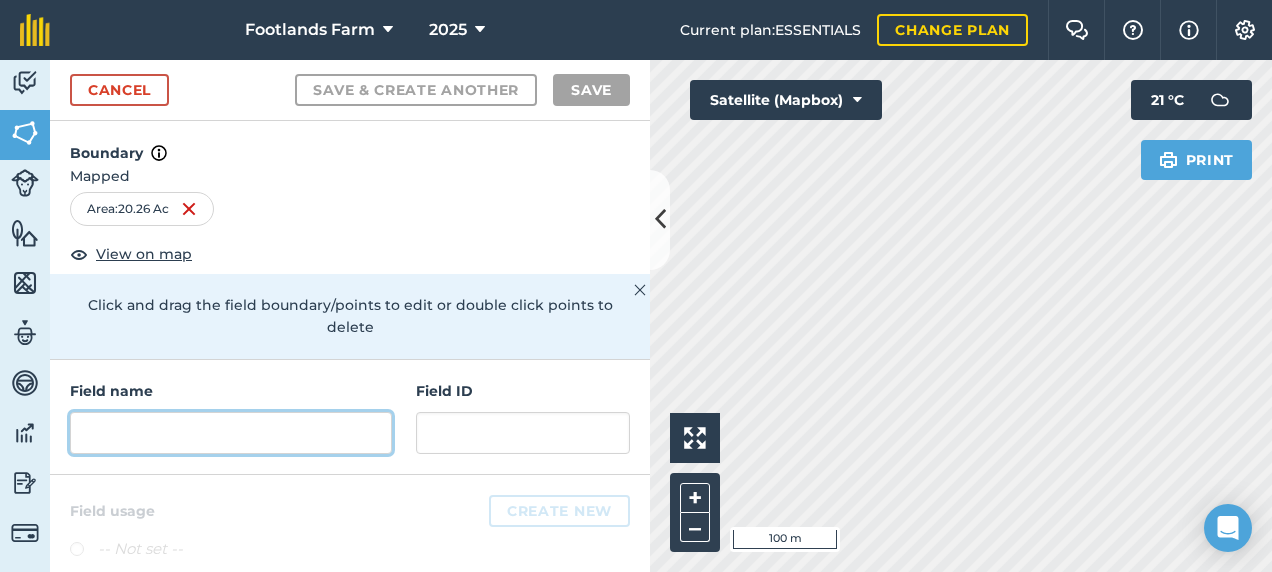 click at bounding box center (231, 433) 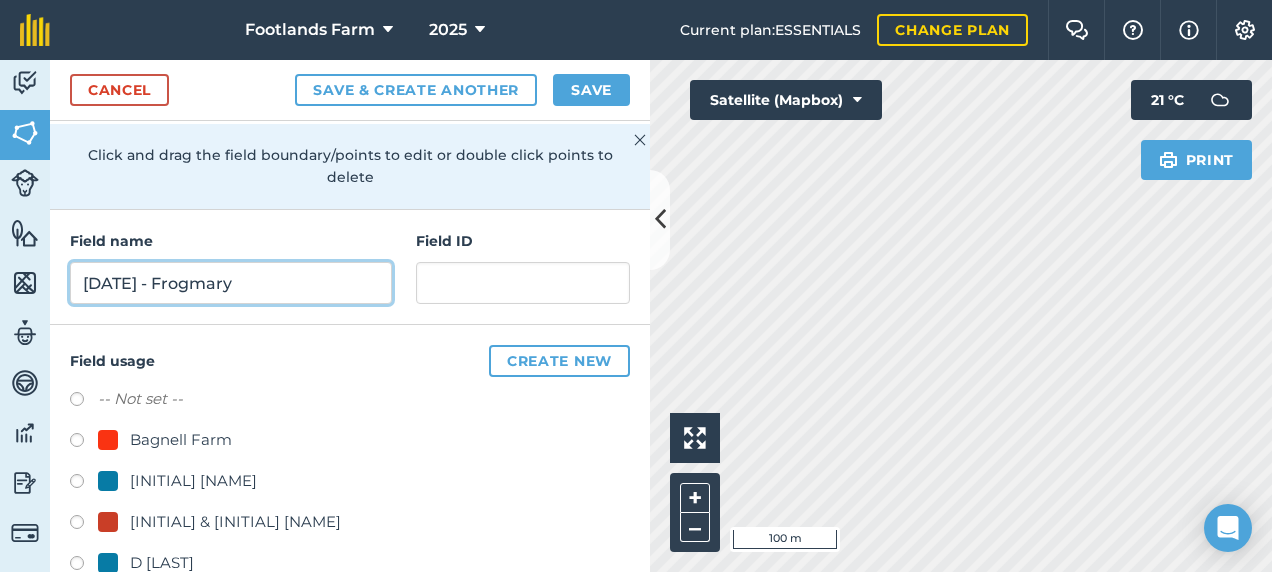 scroll, scrollTop: 400, scrollLeft: 0, axis: vertical 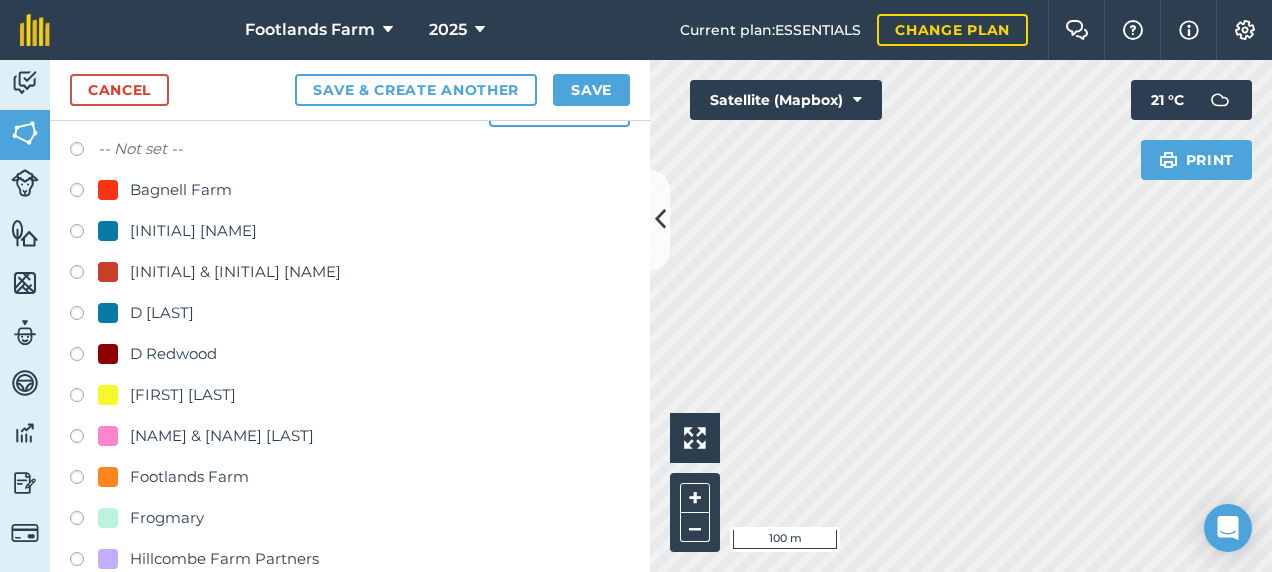 type on "[DATE] - Frogmary" 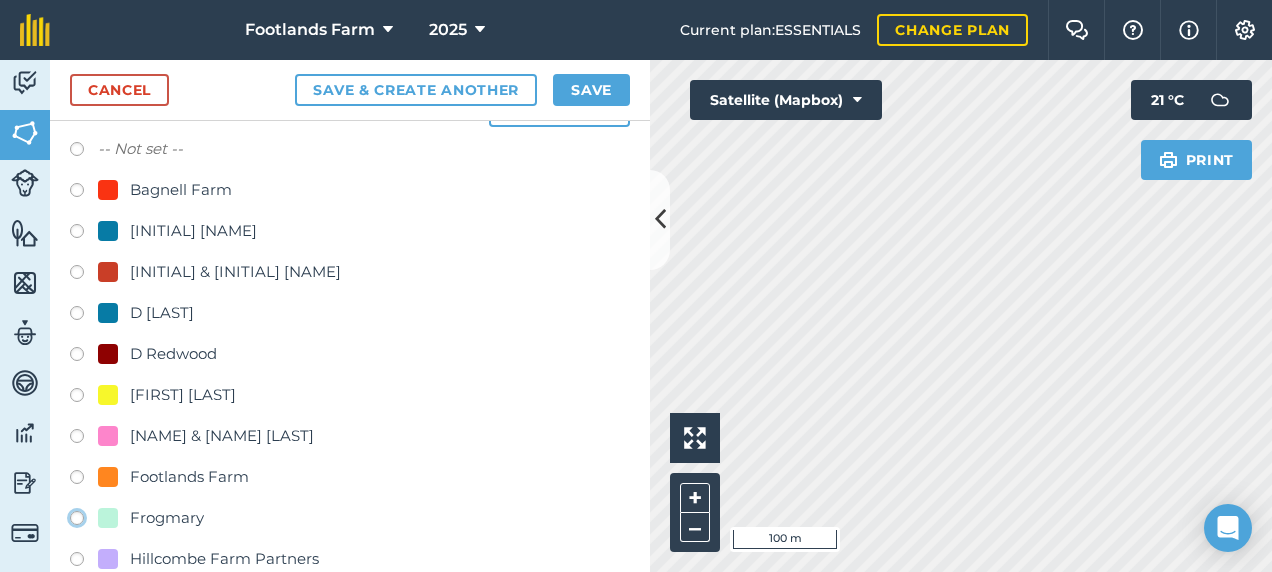 click on "Frogmary" at bounding box center [-9923, 517] 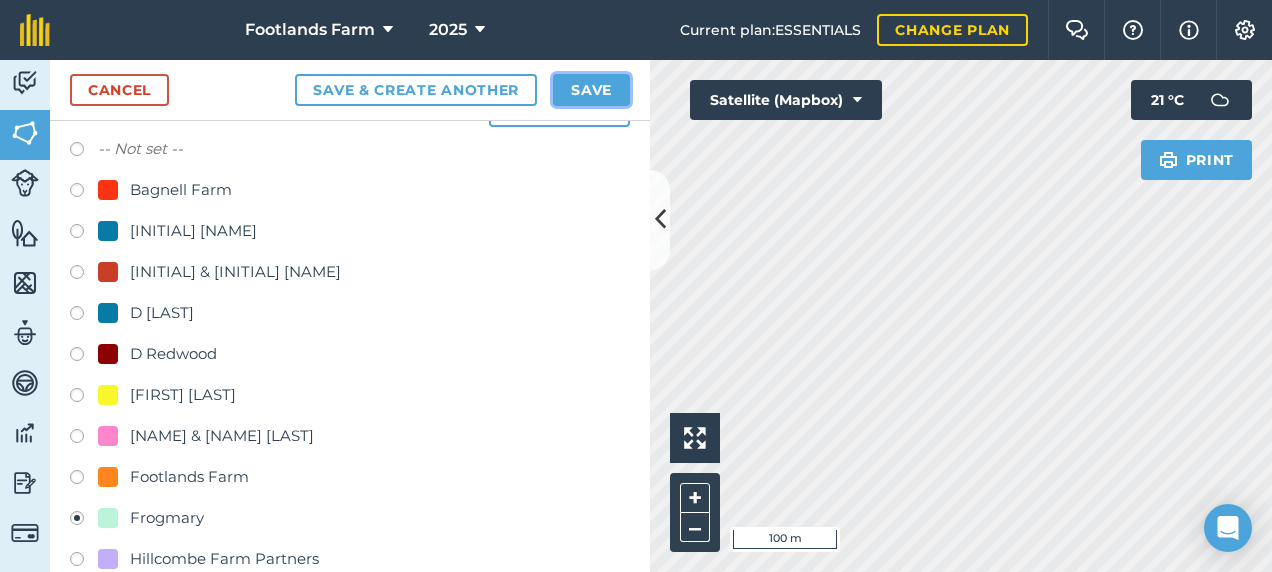 click on "Save" at bounding box center [591, 90] 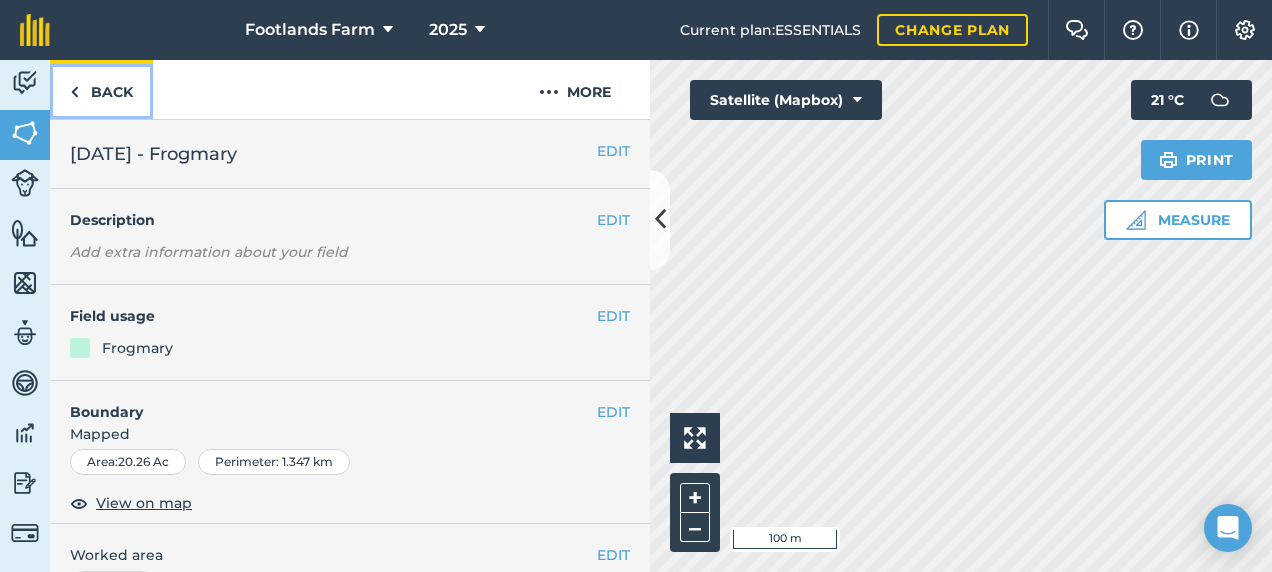 click on "Back" at bounding box center [101, 89] 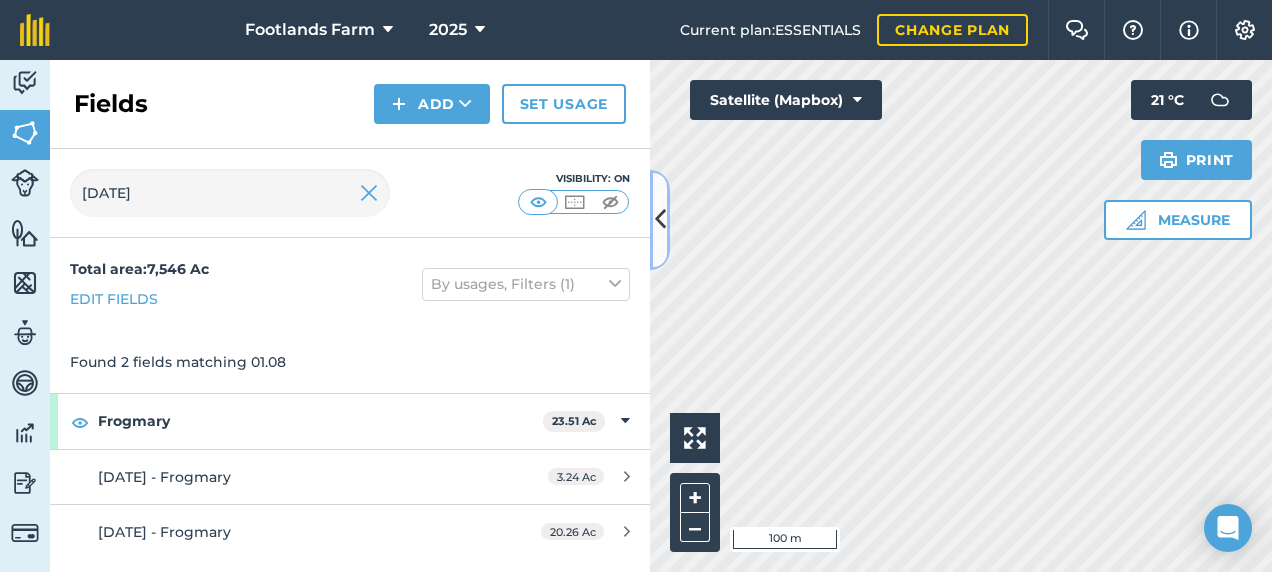 click at bounding box center (660, 220) 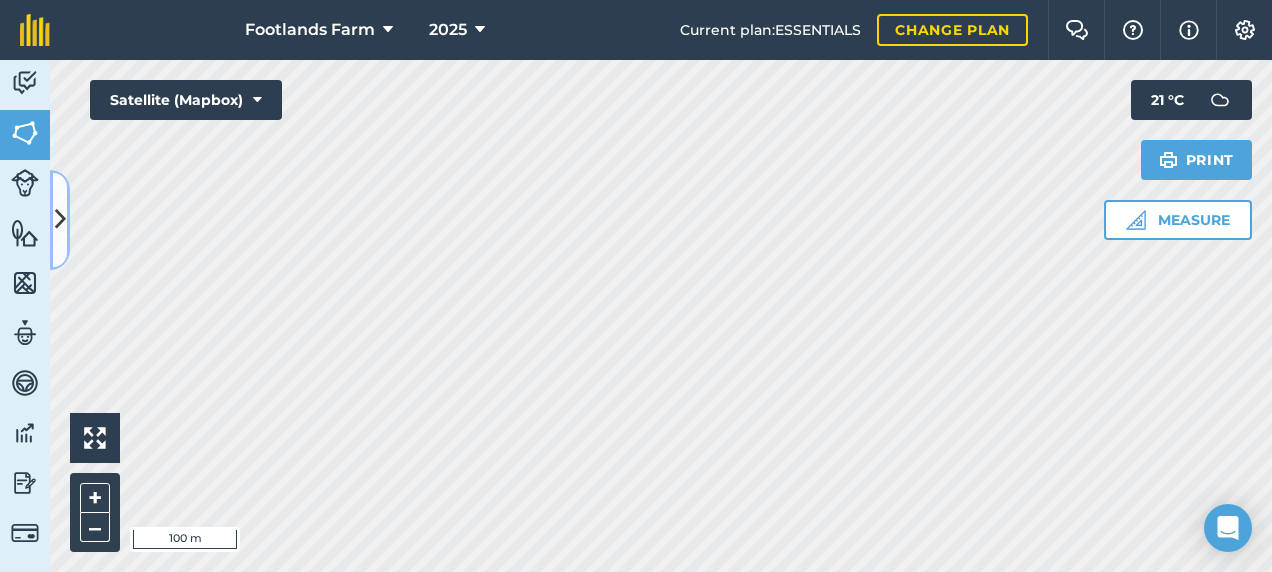 click at bounding box center [60, 219] 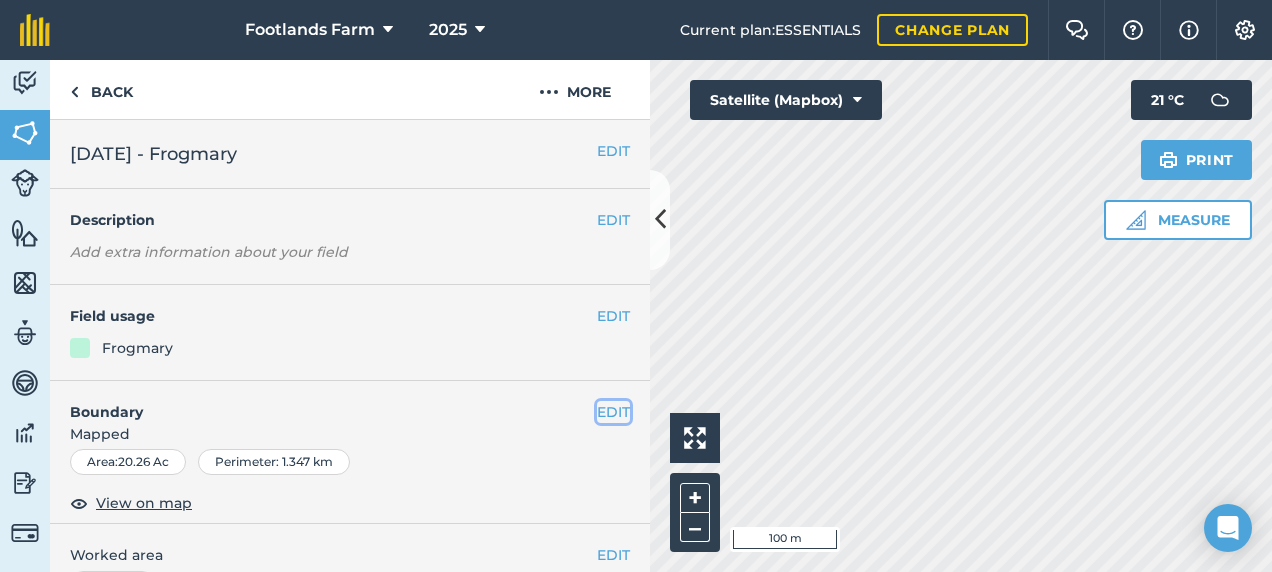 click on "EDIT" at bounding box center [613, 412] 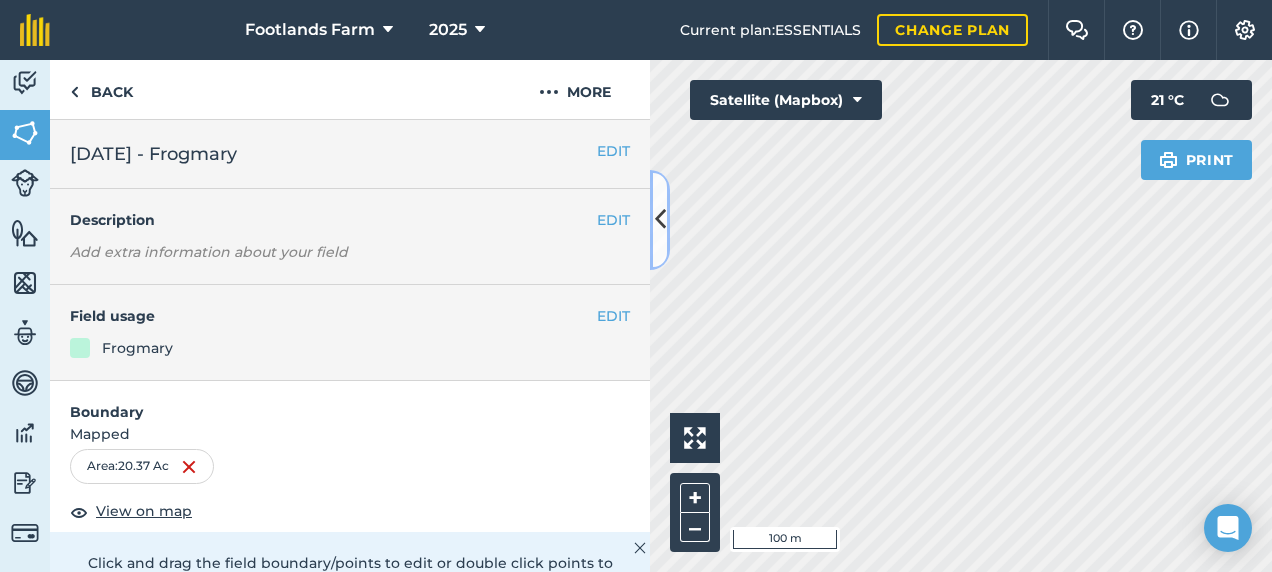 click at bounding box center [660, 219] 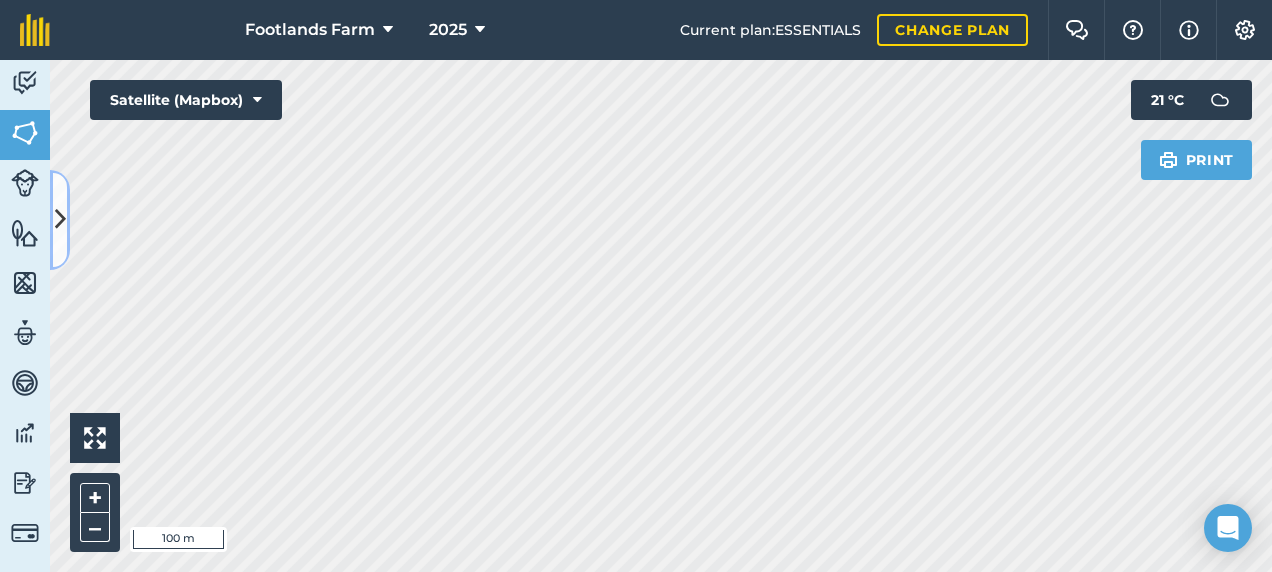 click at bounding box center [60, 220] 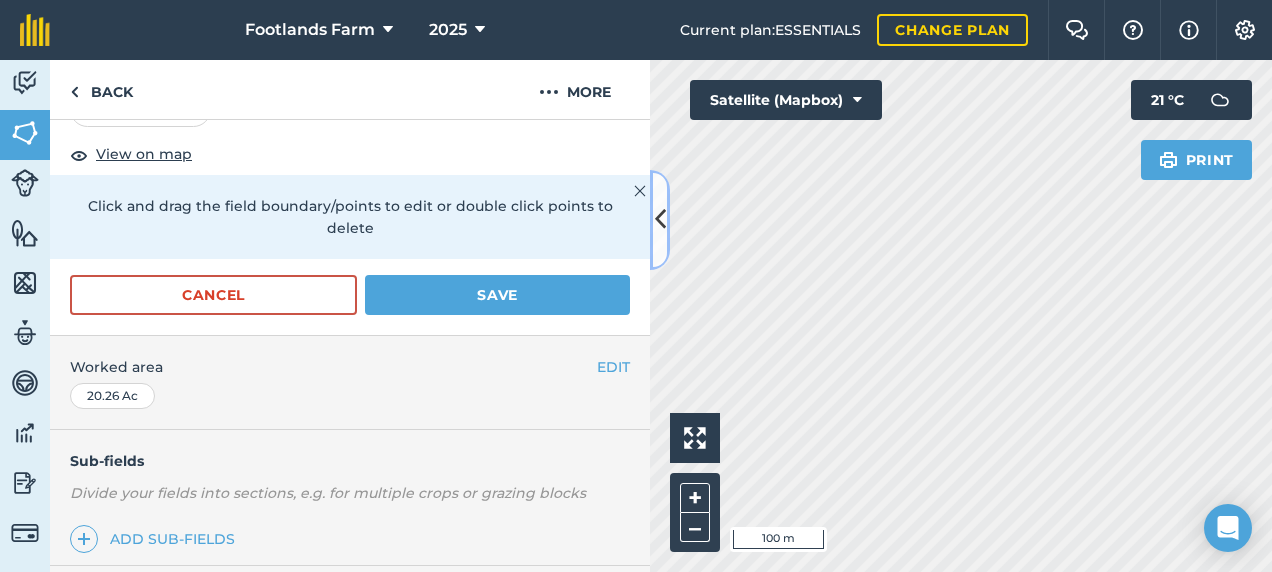 scroll, scrollTop: 400, scrollLeft: 0, axis: vertical 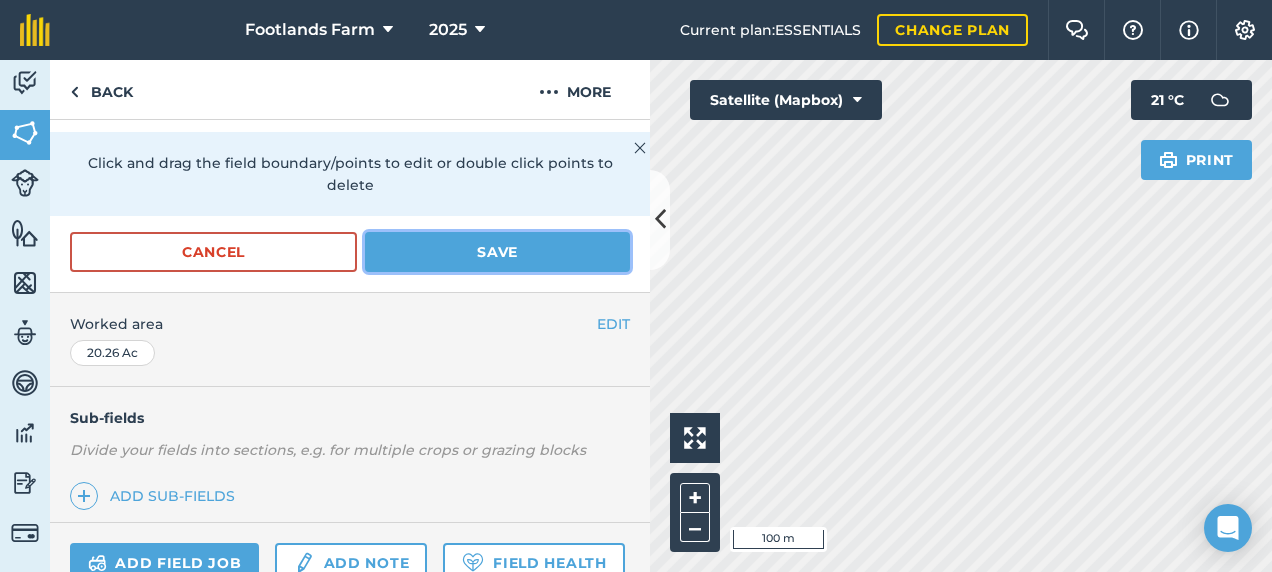 click on "Save" at bounding box center [497, 252] 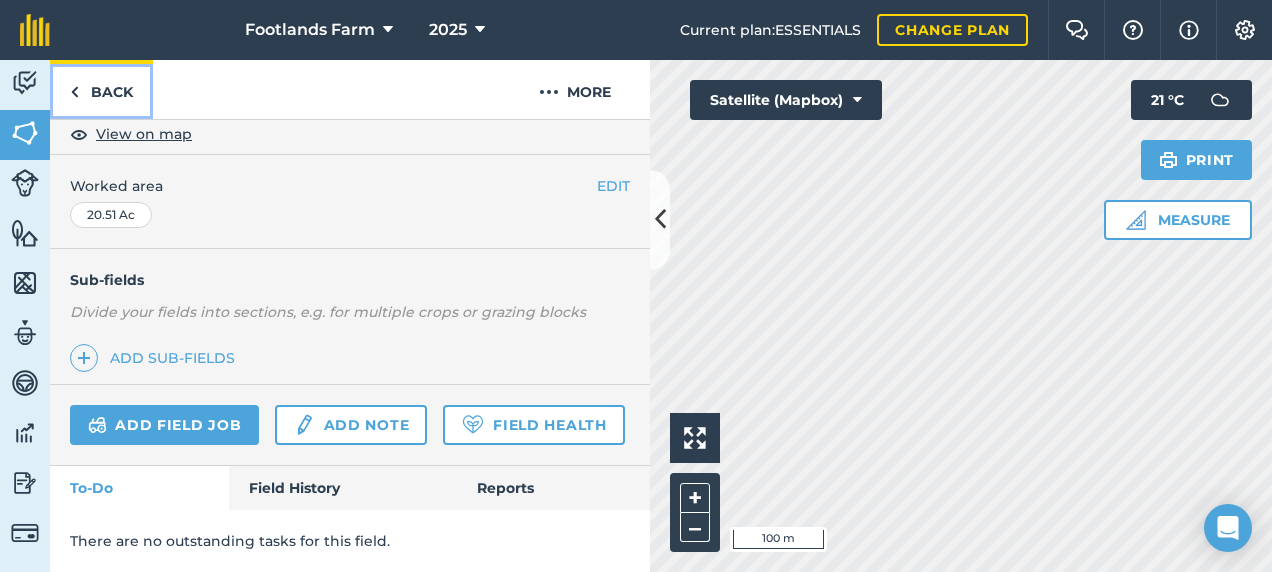 click on "Back" at bounding box center (101, 89) 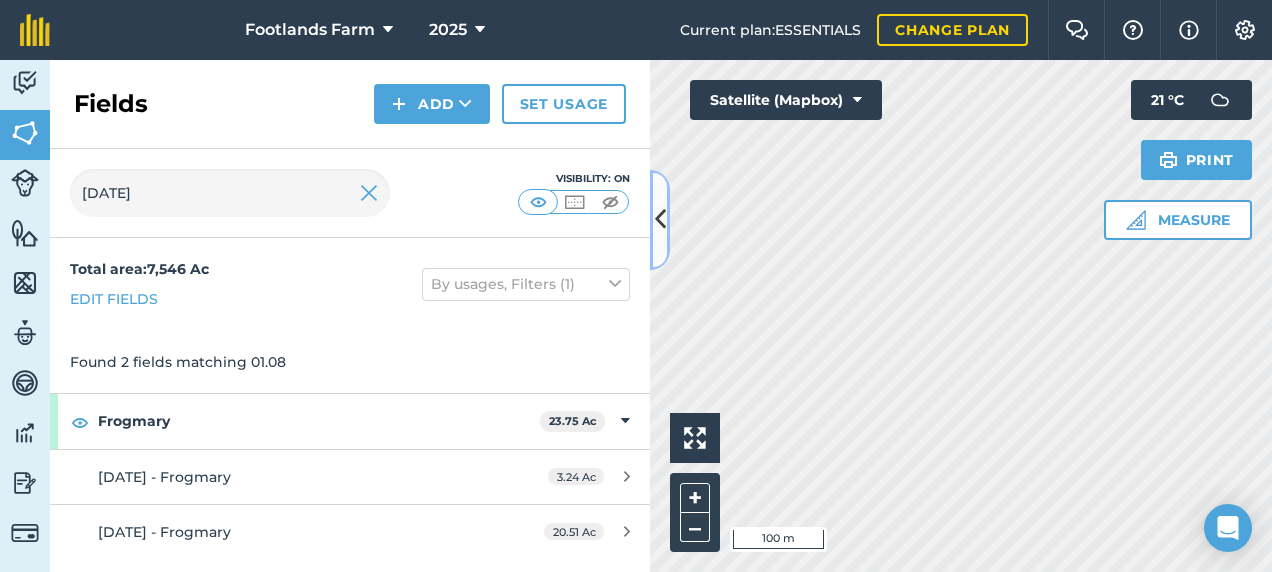 click at bounding box center [660, 220] 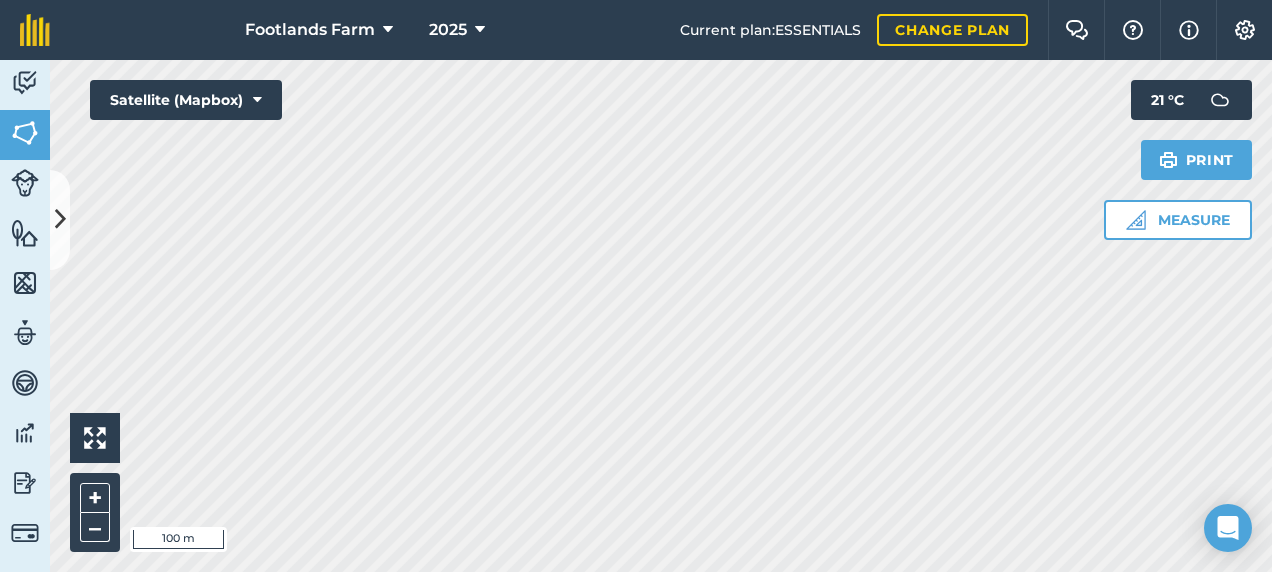 click on "Footlands Farm 2025" at bounding box center [375, 30] 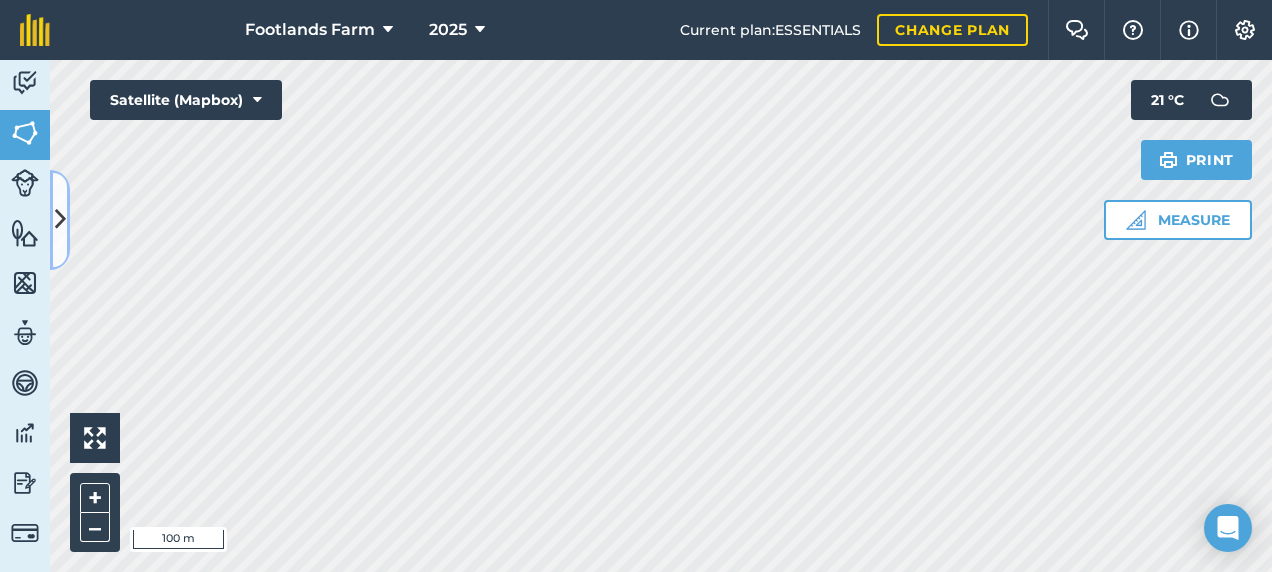 click at bounding box center (60, 219) 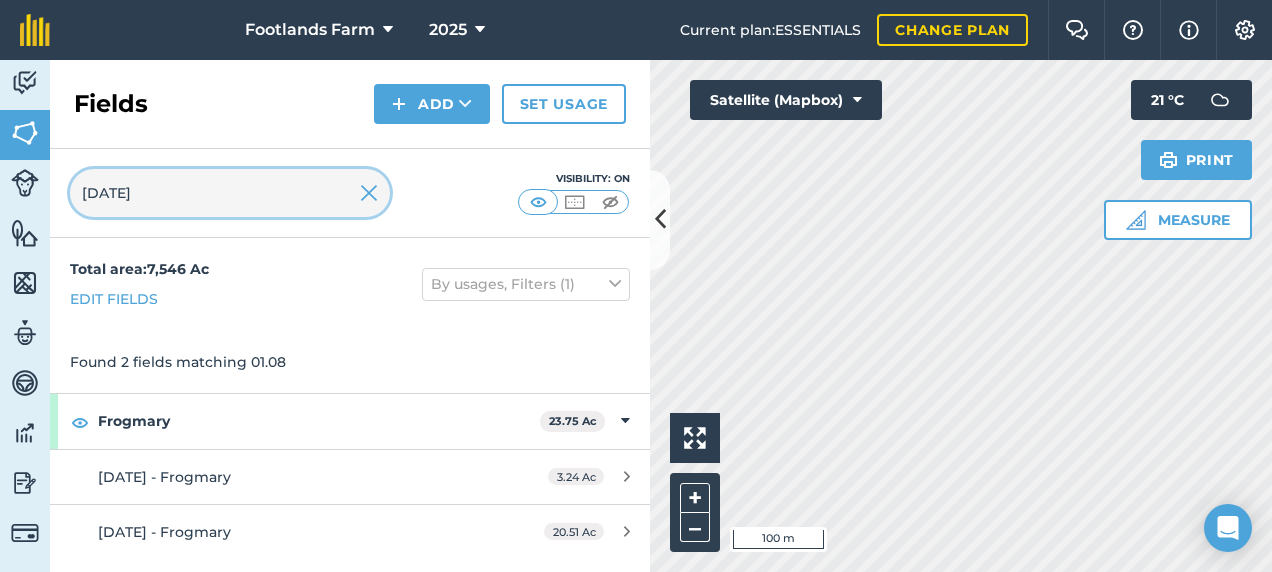 drag, startPoint x: 92, startPoint y: 203, endPoint x: 19, endPoint y: 200, distance: 73.061615 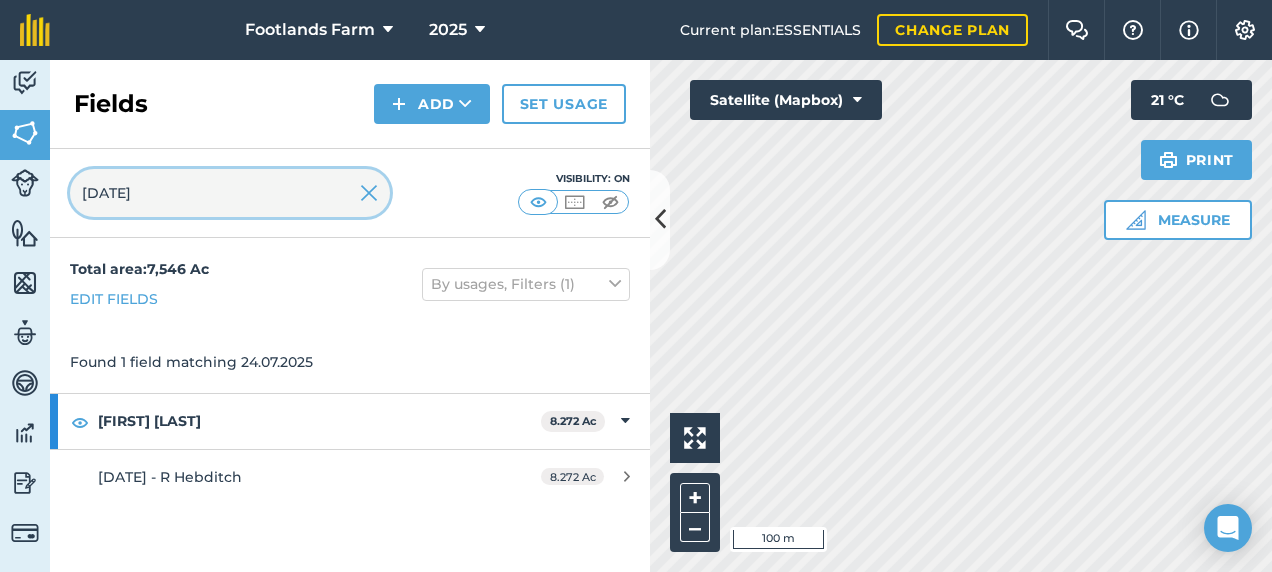 click on "[DATE]" at bounding box center (230, 193) 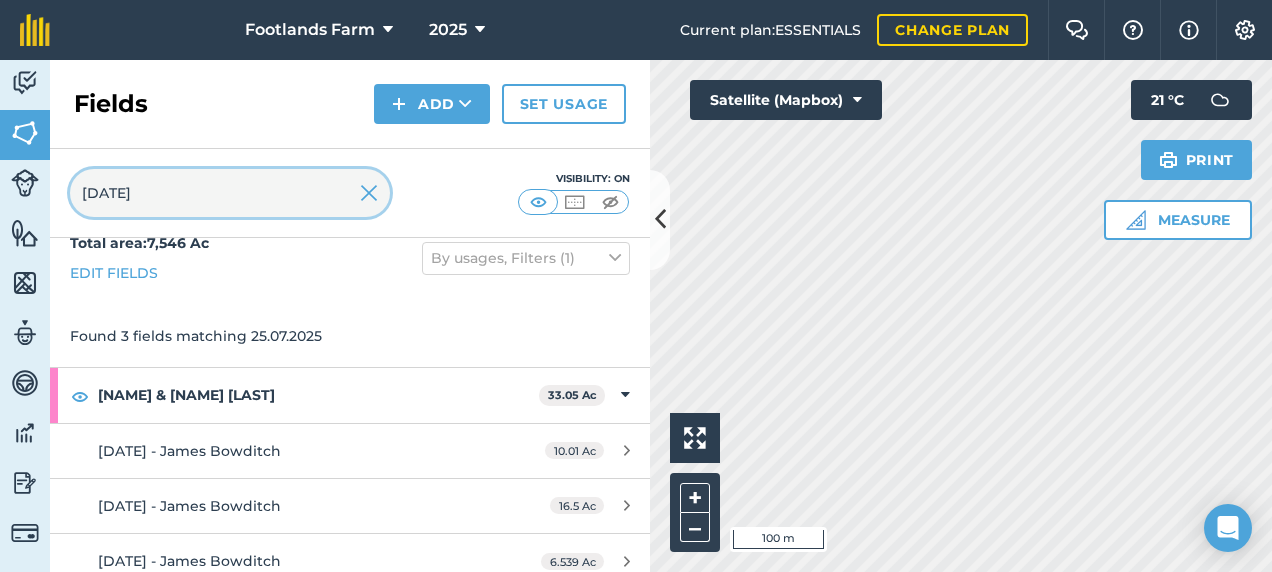 scroll, scrollTop: 40, scrollLeft: 0, axis: vertical 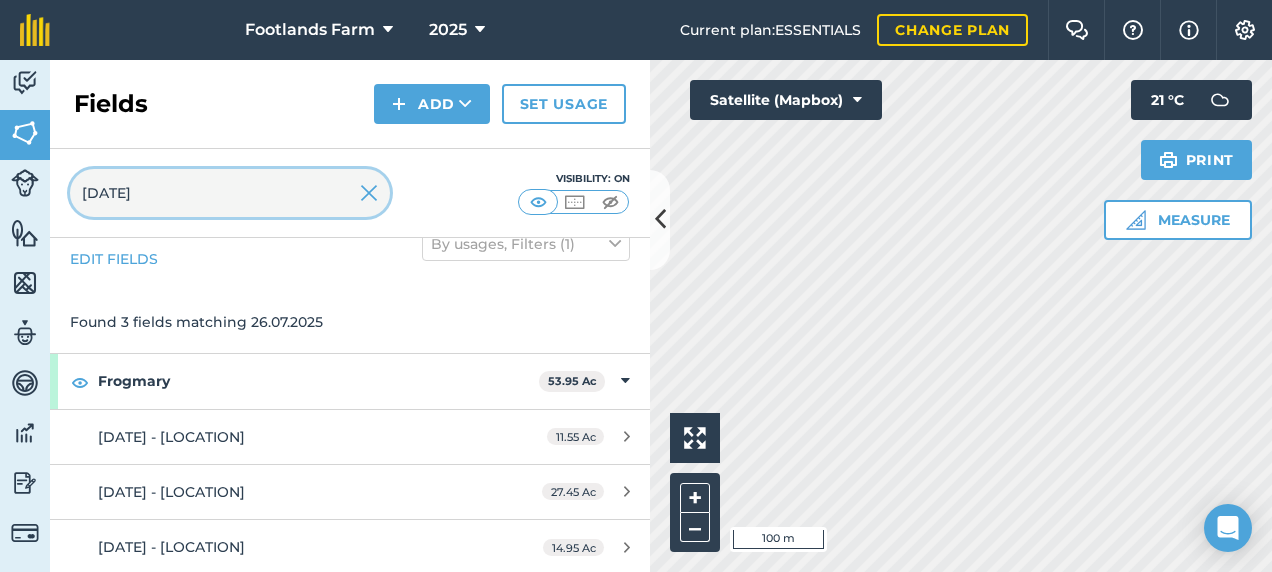type on "[DATE]" 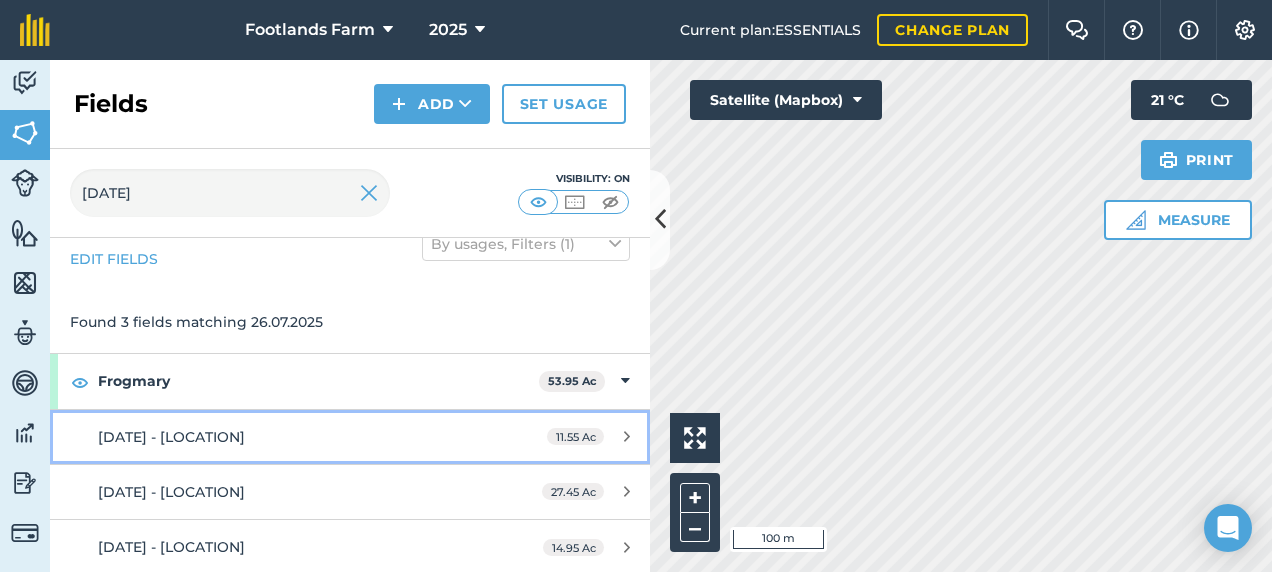 click on "[DATE] - [LOCATION]" at bounding box center (286, 437) 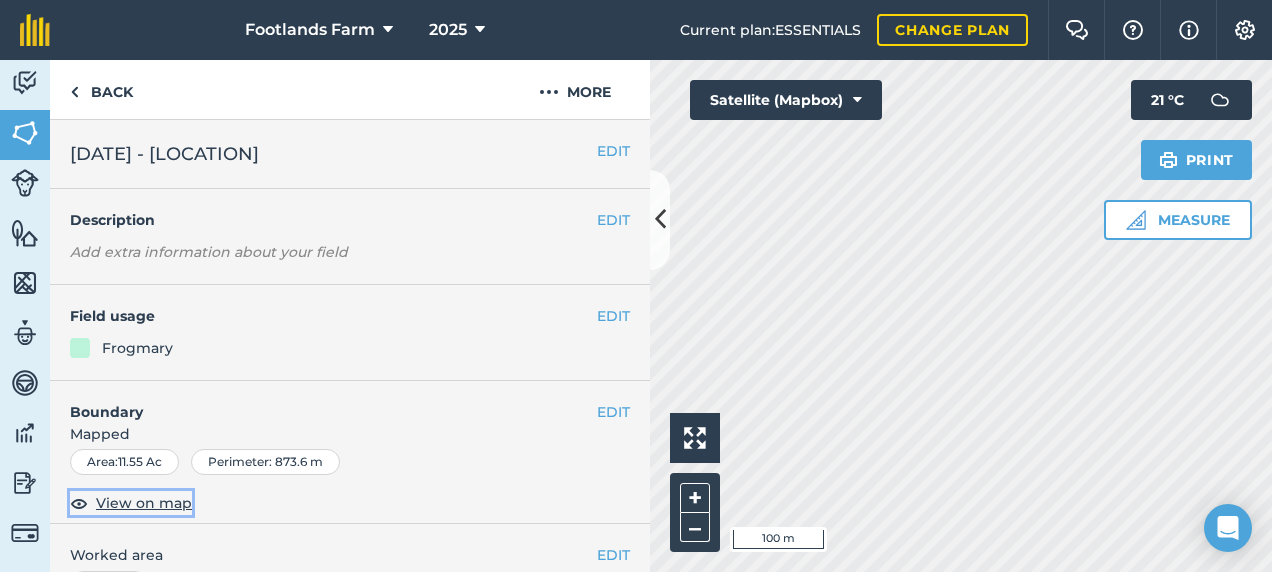 click on "View on map" at bounding box center [144, 503] 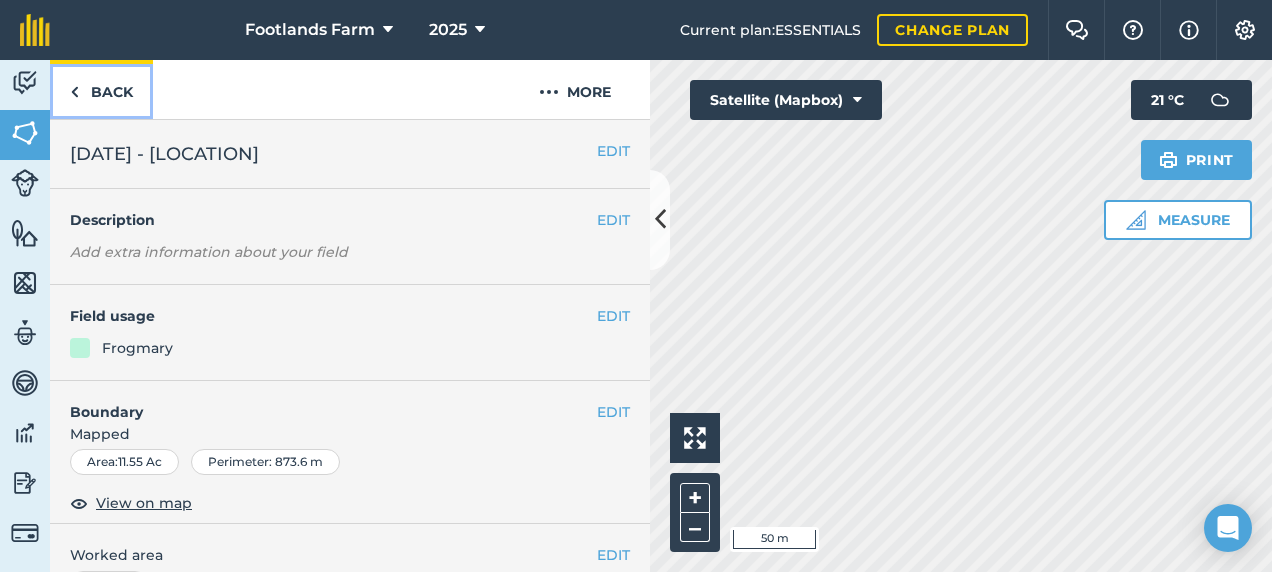 click on "Back" at bounding box center (101, 89) 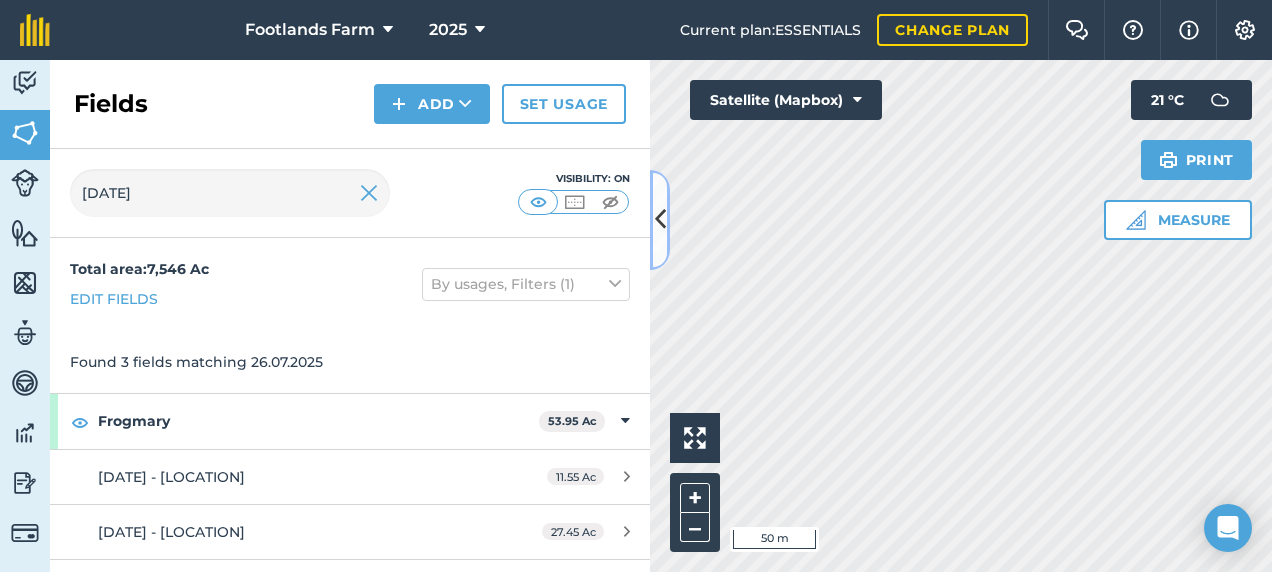 click at bounding box center [660, 219] 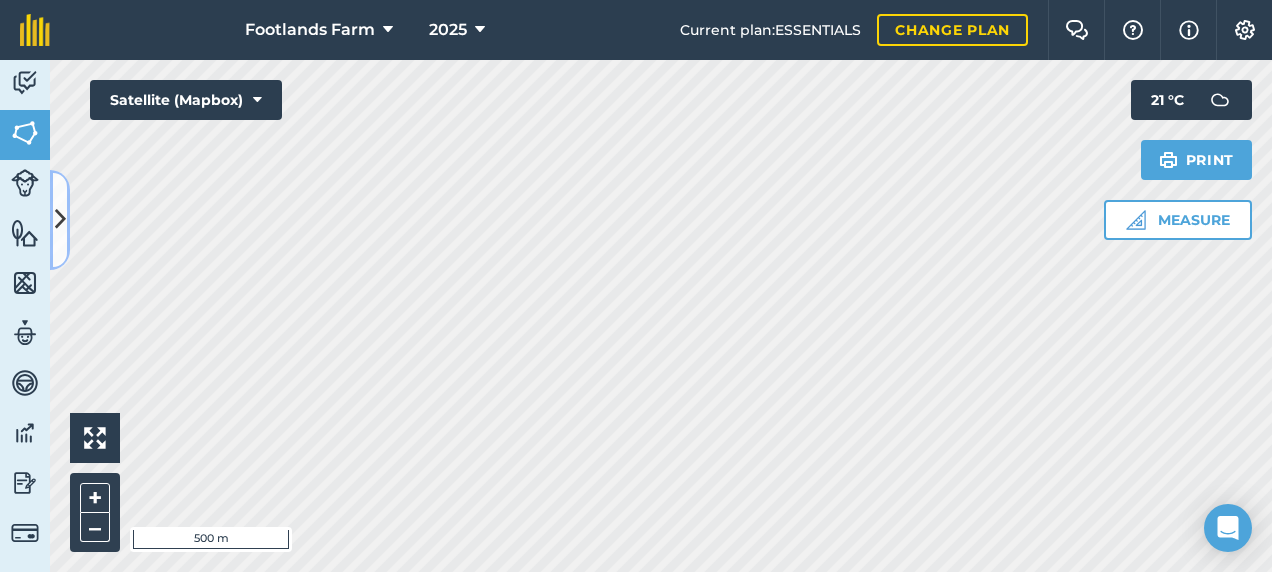 click at bounding box center [60, 220] 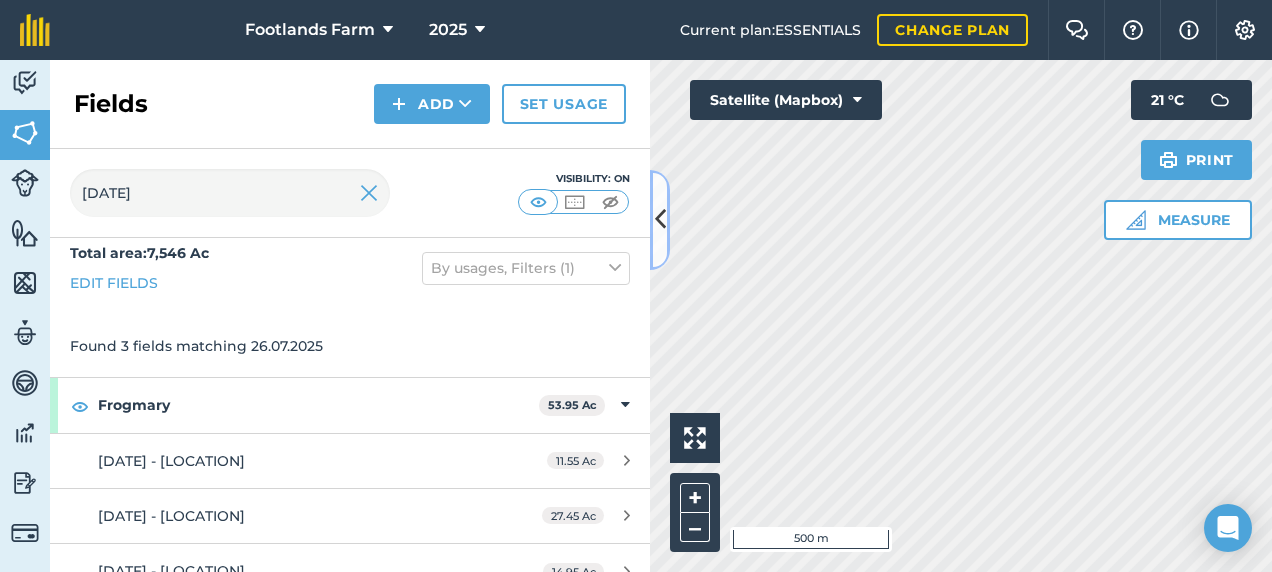 scroll, scrollTop: 40, scrollLeft: 0, axis: vertical 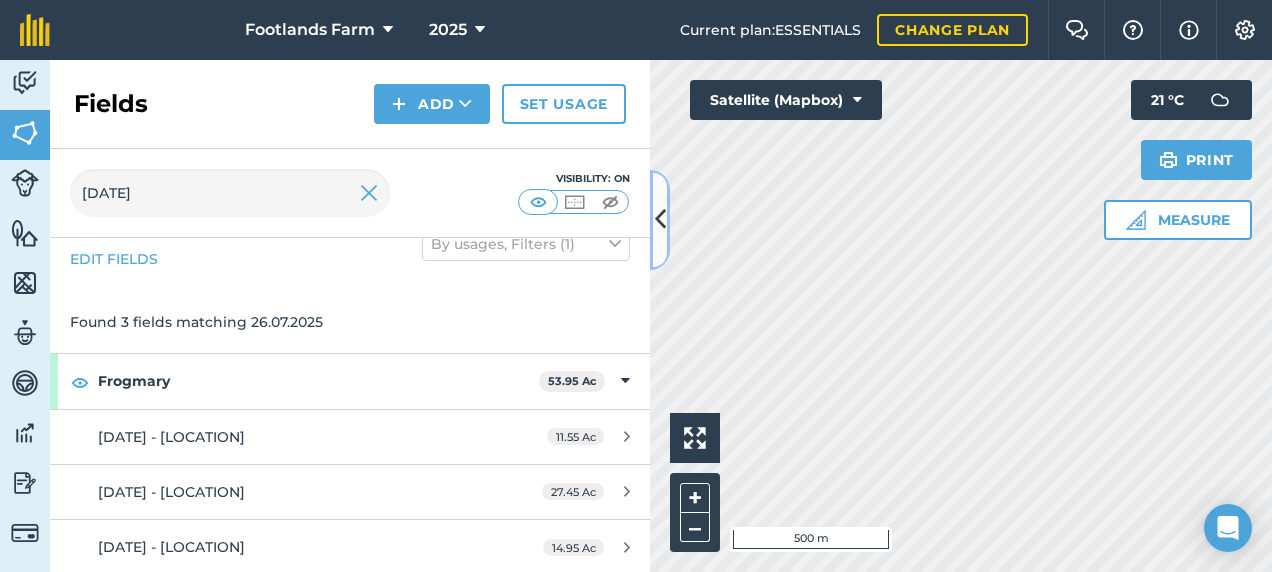 click at bounding box center (660, 219) 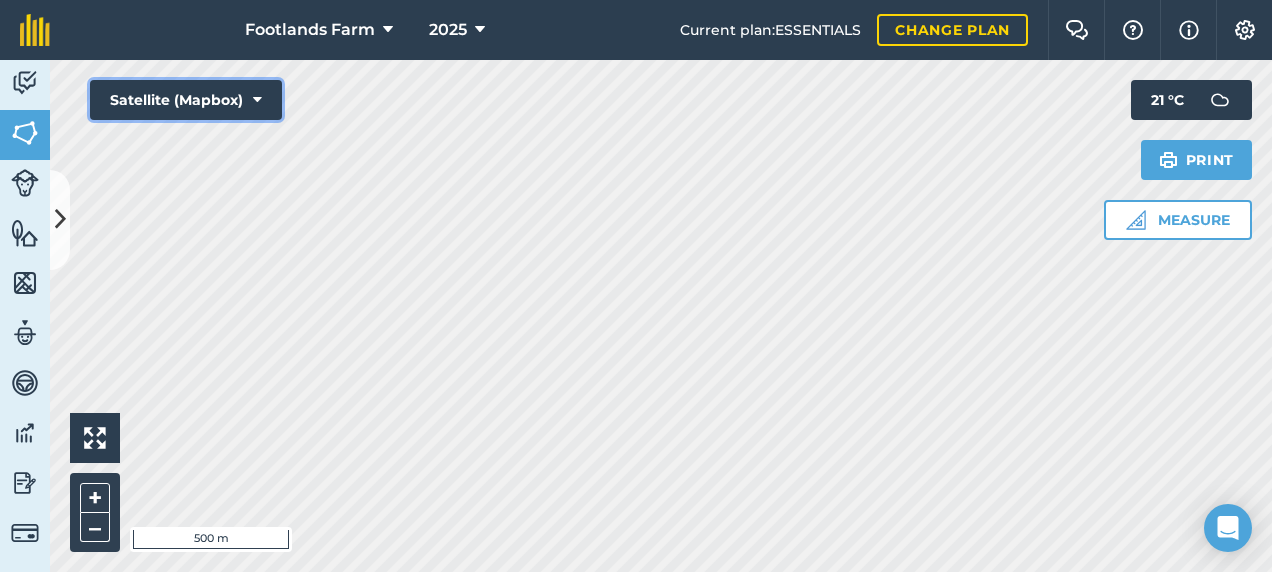 click on "Satellite (Mapbox)" at bounding box center [186, 100] 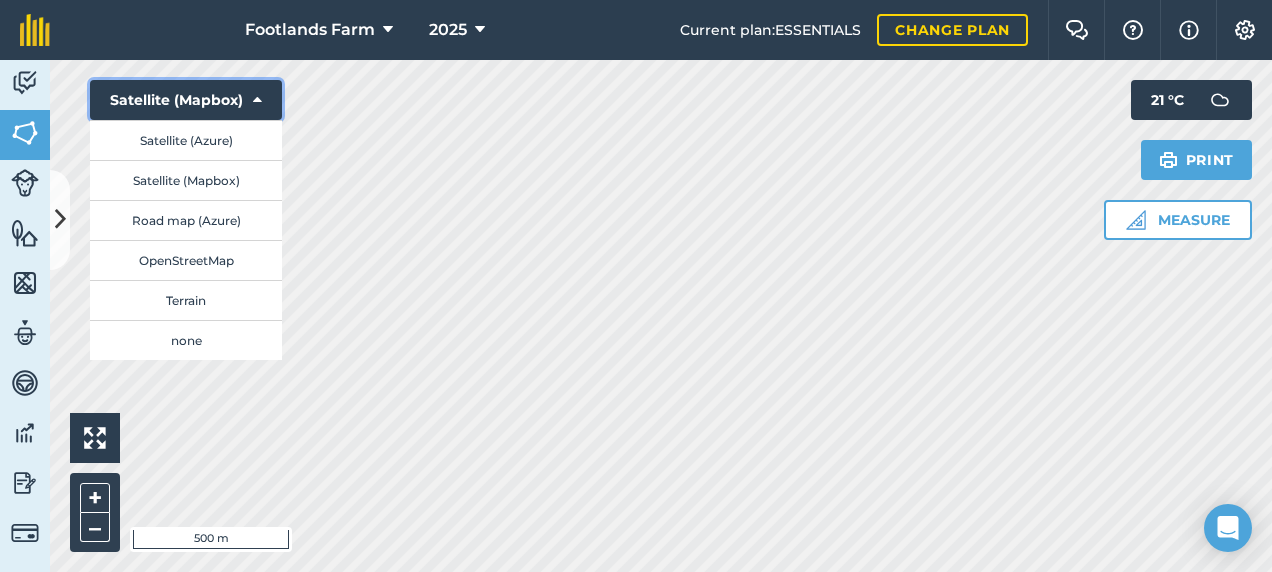 click on "Satellite (Mapbox)" at bounding box center [186, 100] 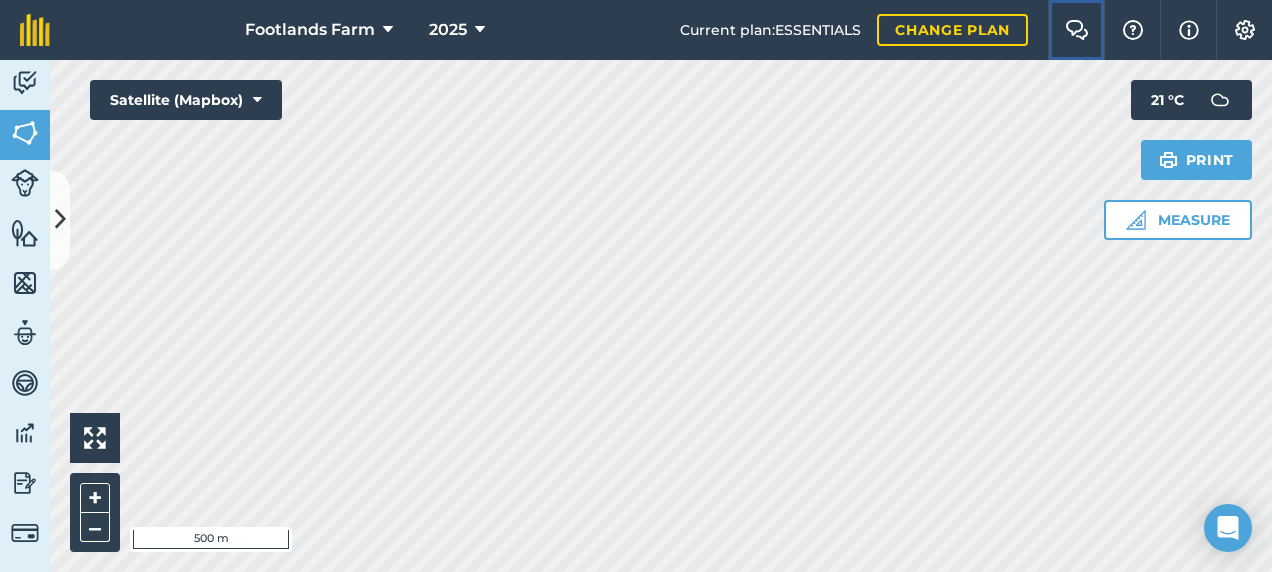 click at bounding box center [1077, 30] 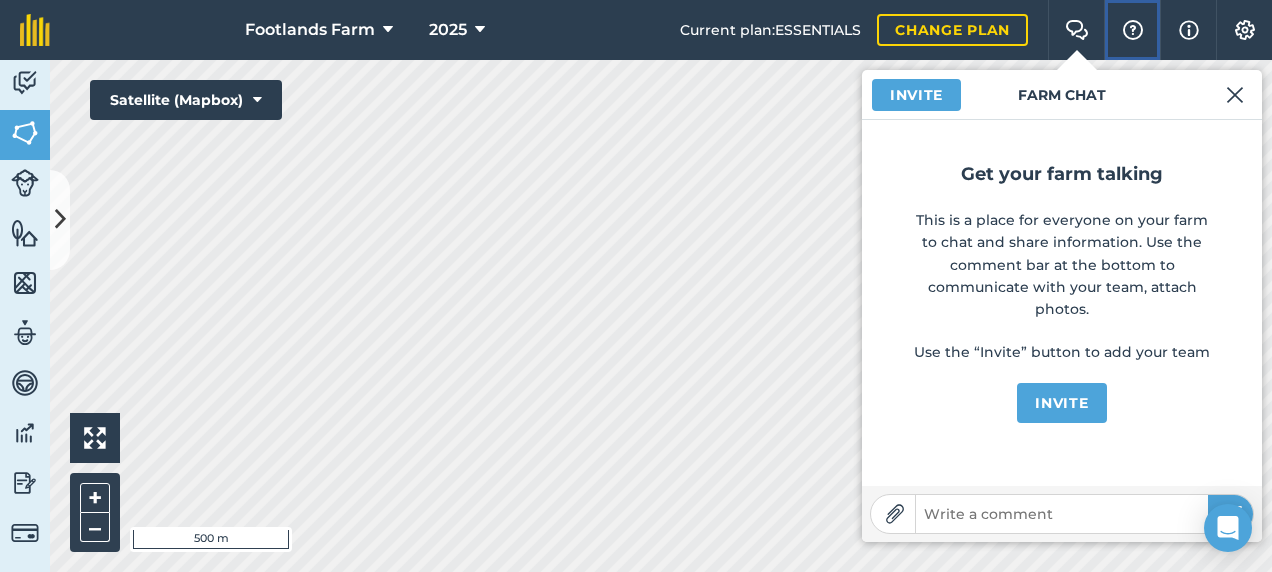click at bounding box center (1133, 30) 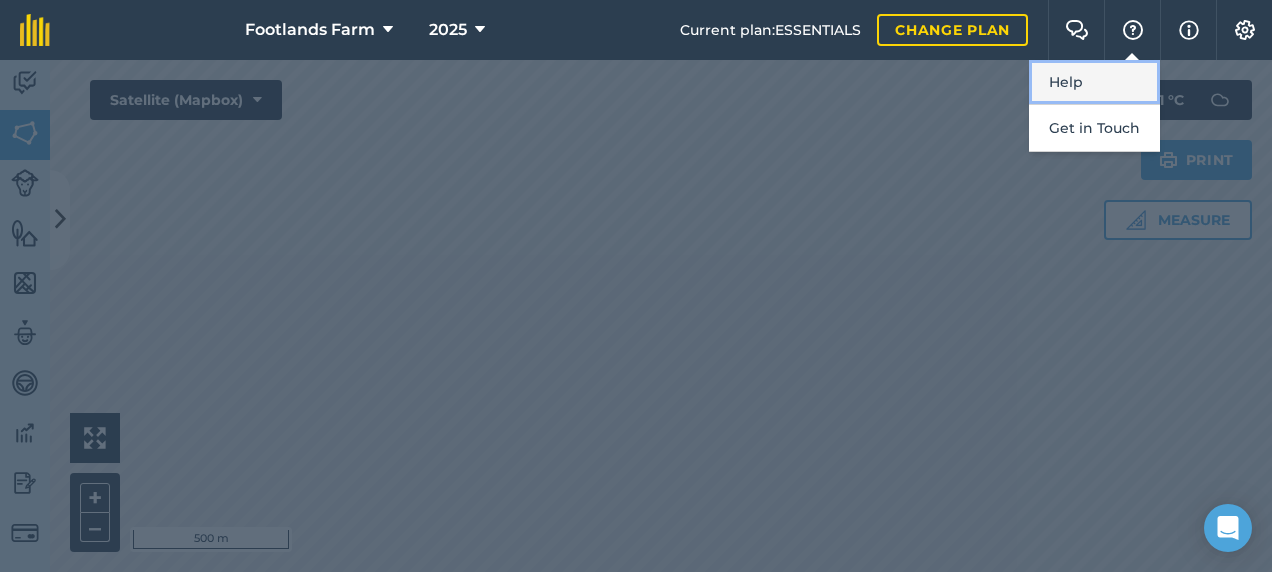 click on "Help" at bounding box center [1094, 82] 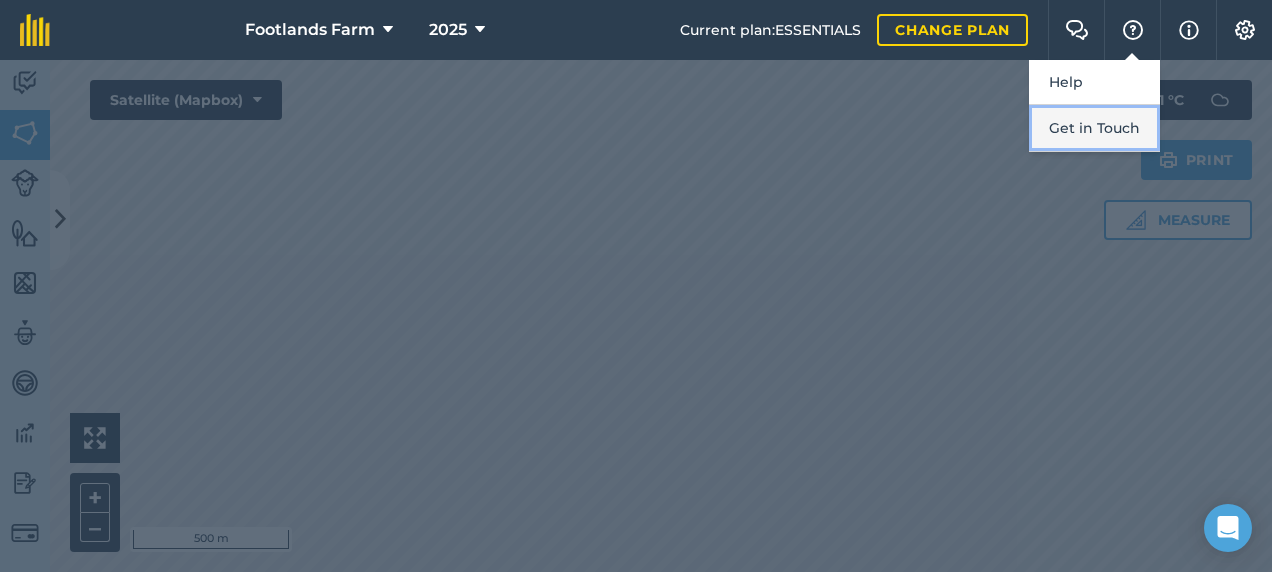 click on "Get in Touch" at bounding box center [1094, 128] 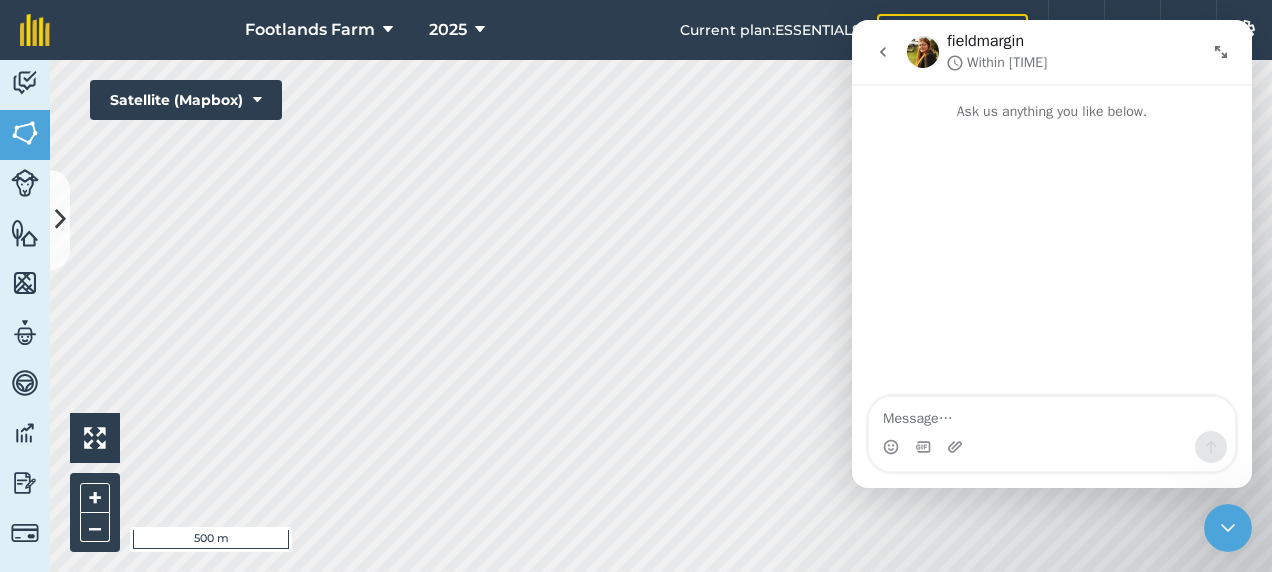 scroll, scrollTop: 0, scrollLeft: 0, axis: both 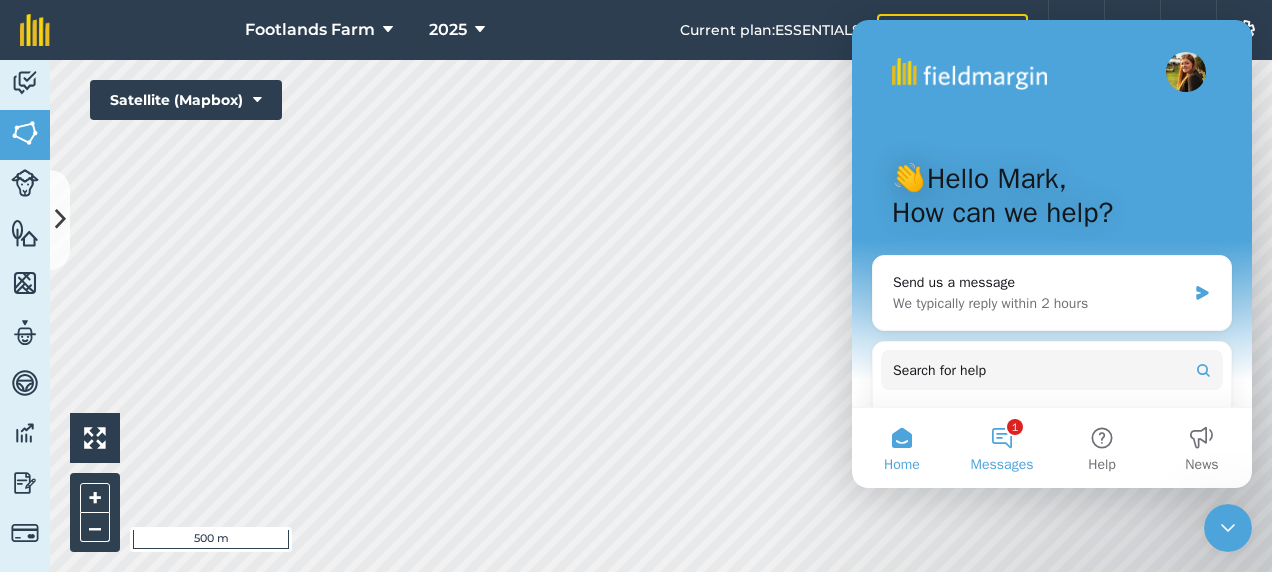 click on "1 Messages" at bounding box center [1002, 448] 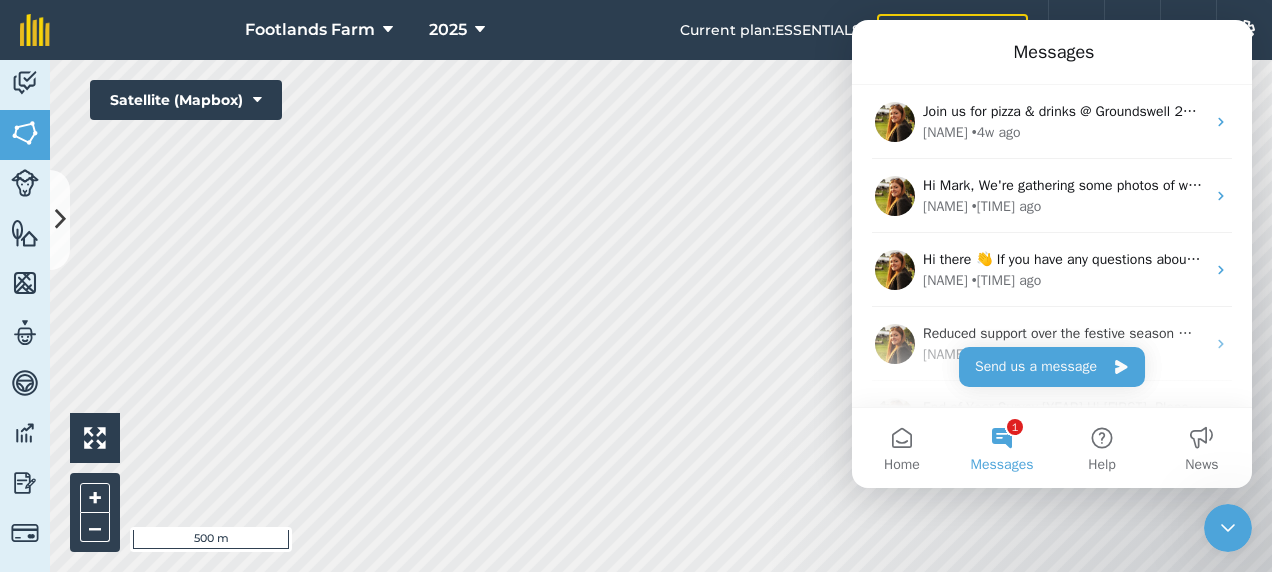 click on "Messages" at bounding box center (1052, 52) 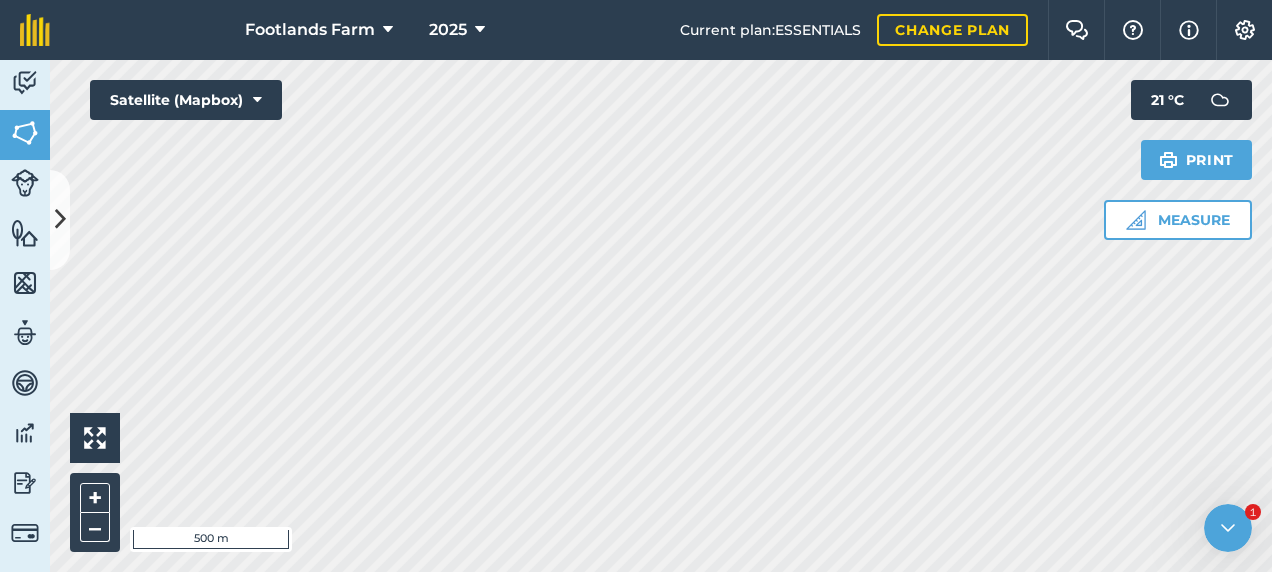 scroll, scrollTop: 0, scrollLeft: 0, axis: both 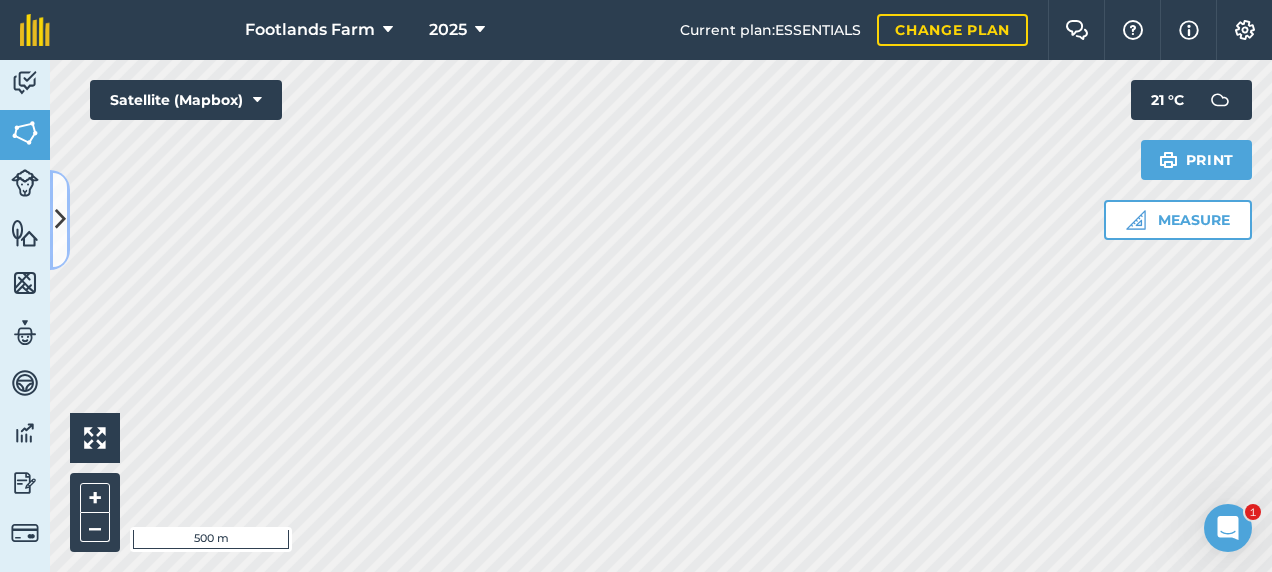 click at bounding box center (60, 220) 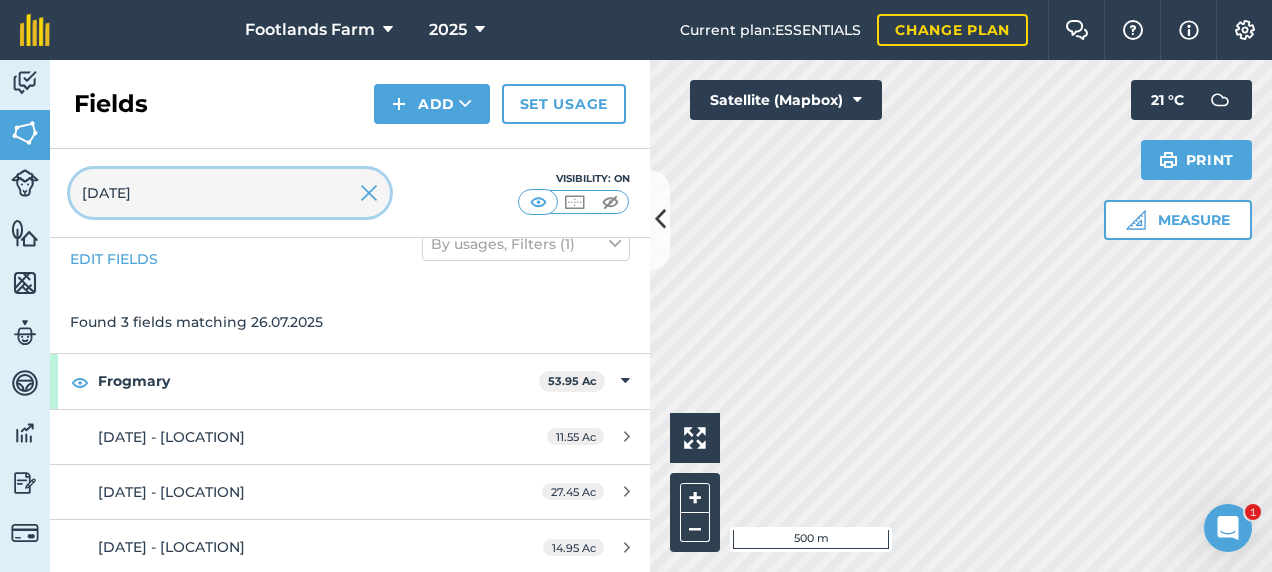 drag, startPoint x: 130, startPoint y: 184, endPoint x: 14, endPoint y: 184, distance: 116 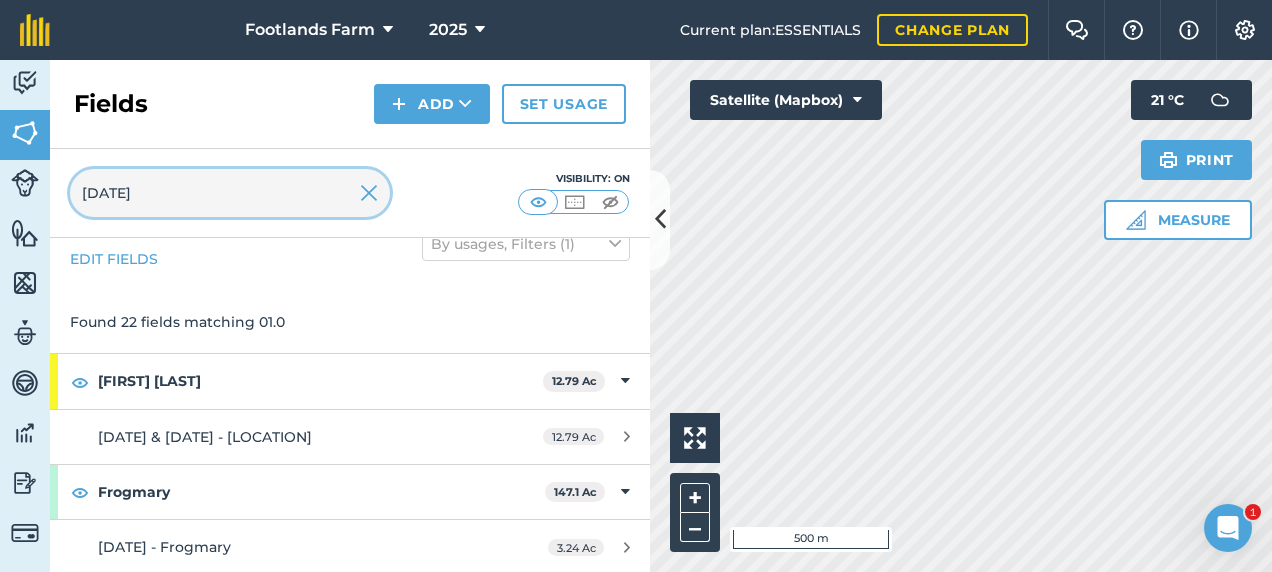scroll, scrollTop: 0, scrollLeft: 0, axis: both 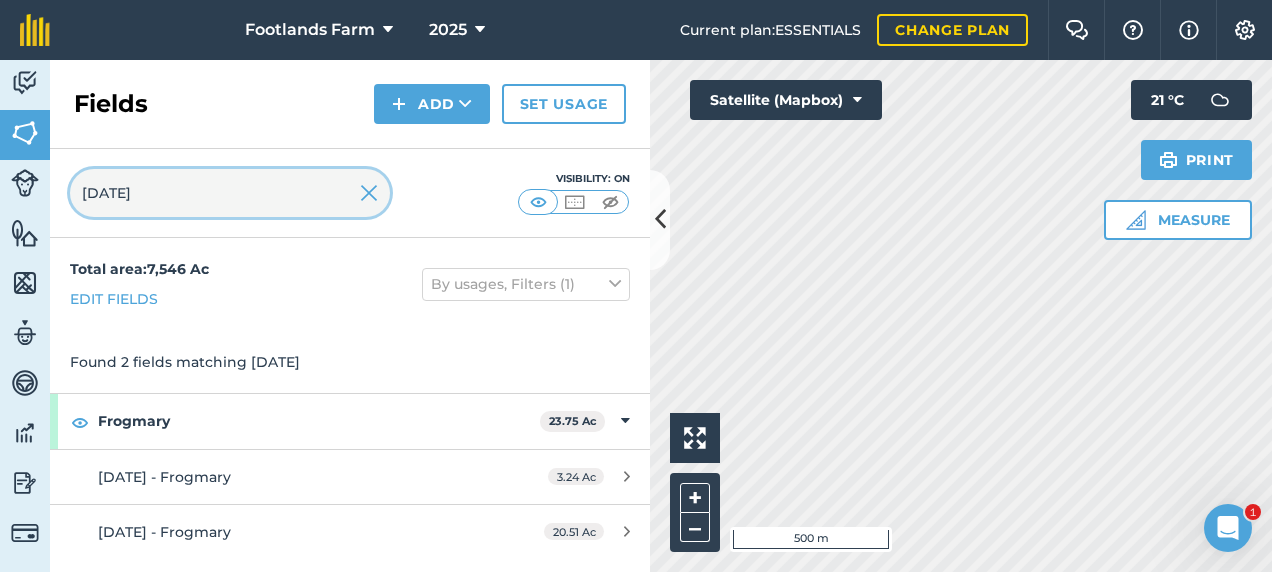 type on "[DATE]" 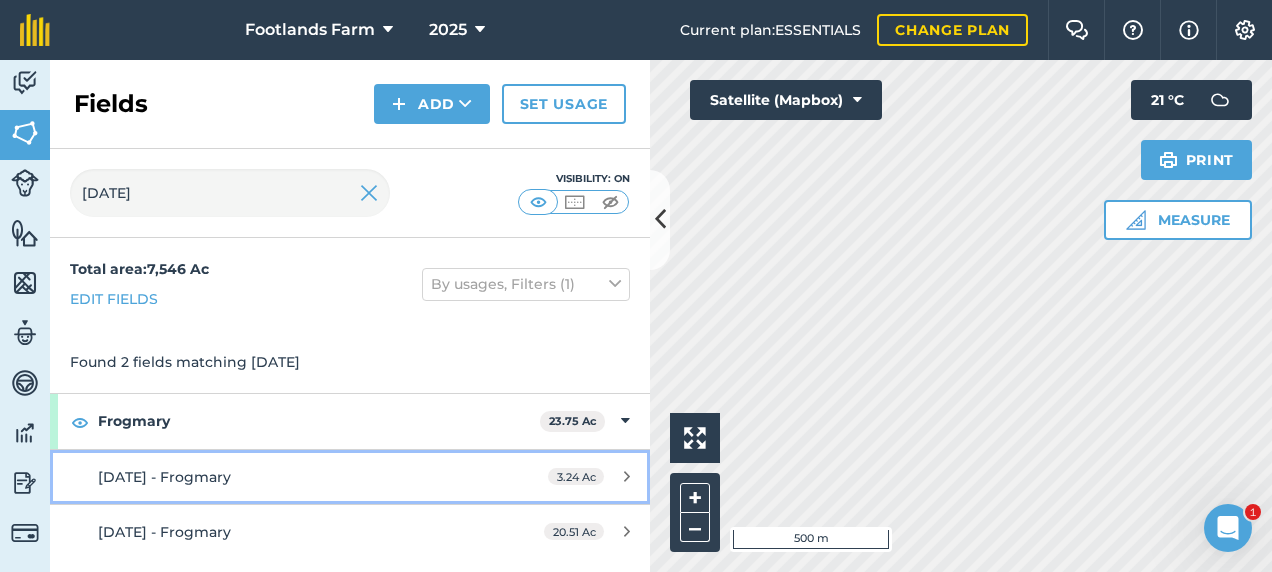 click on "[DATE] - Frogmary" at bounding box center [286, 477] 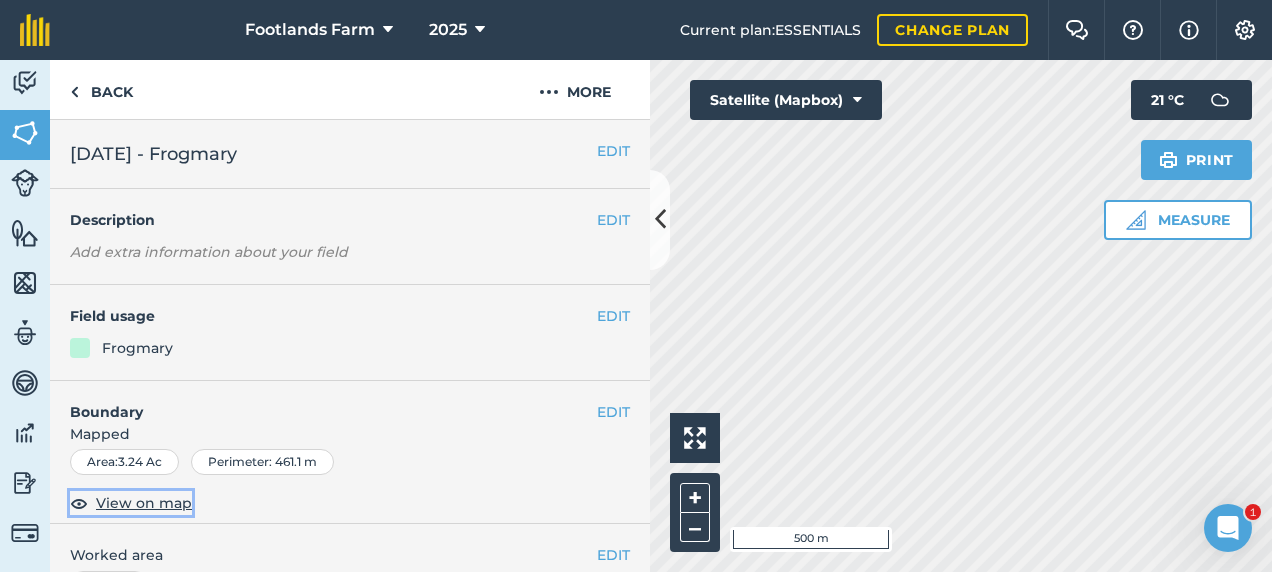click on "View on map" at bounding box center [144, 503] 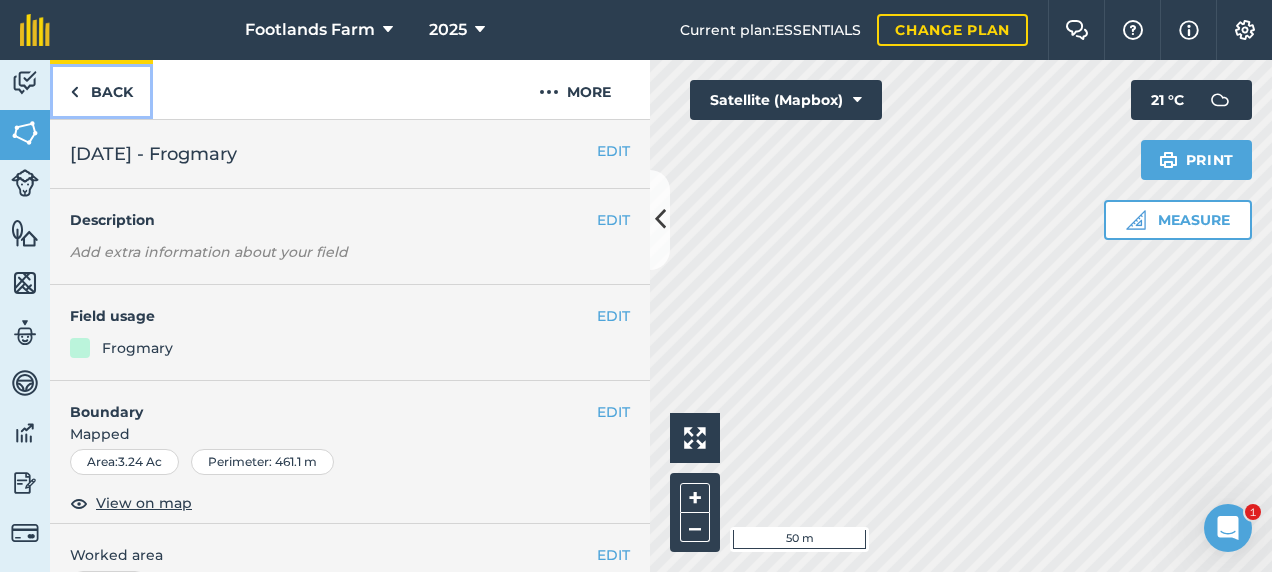 click on "Back" at bounding box center (101, 89) 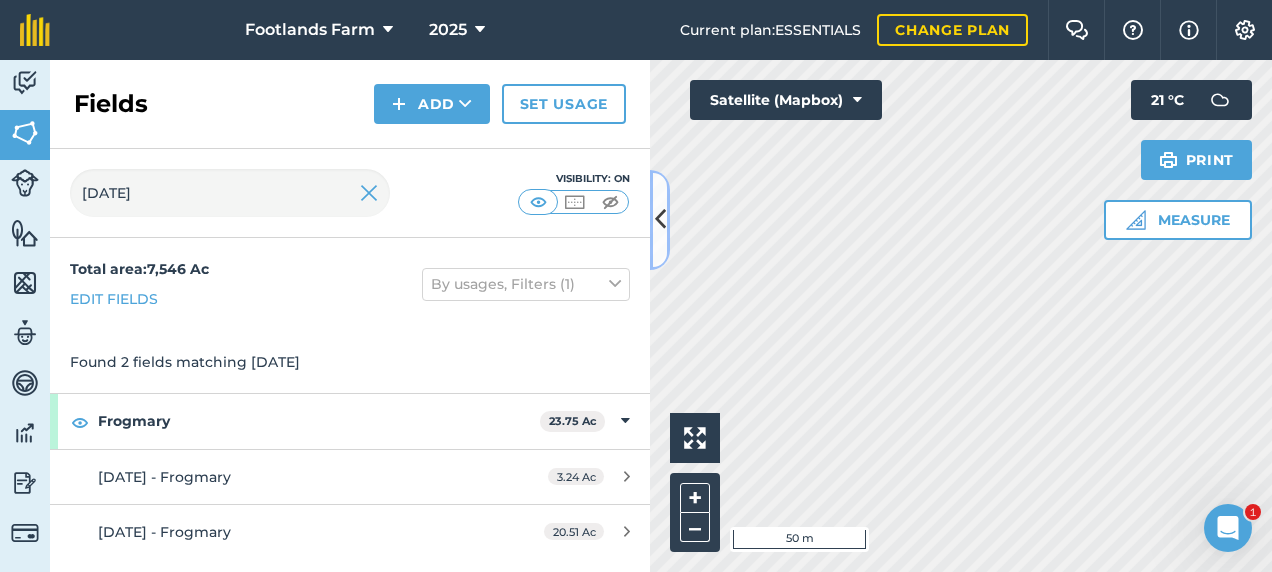 click at bounding box center [660, 220] 